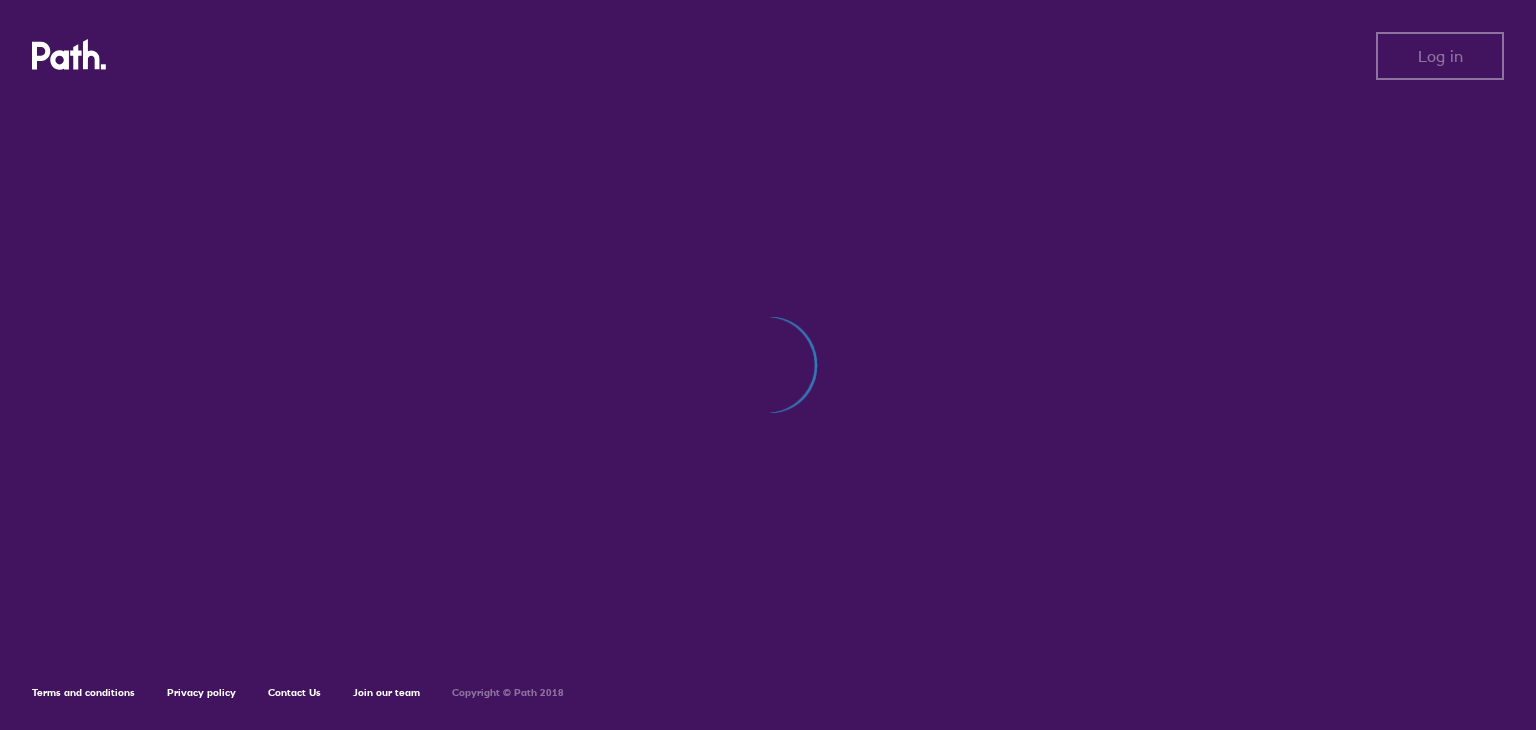 scroll, scrollTop: 0, scrollLeft: 0, axis: both 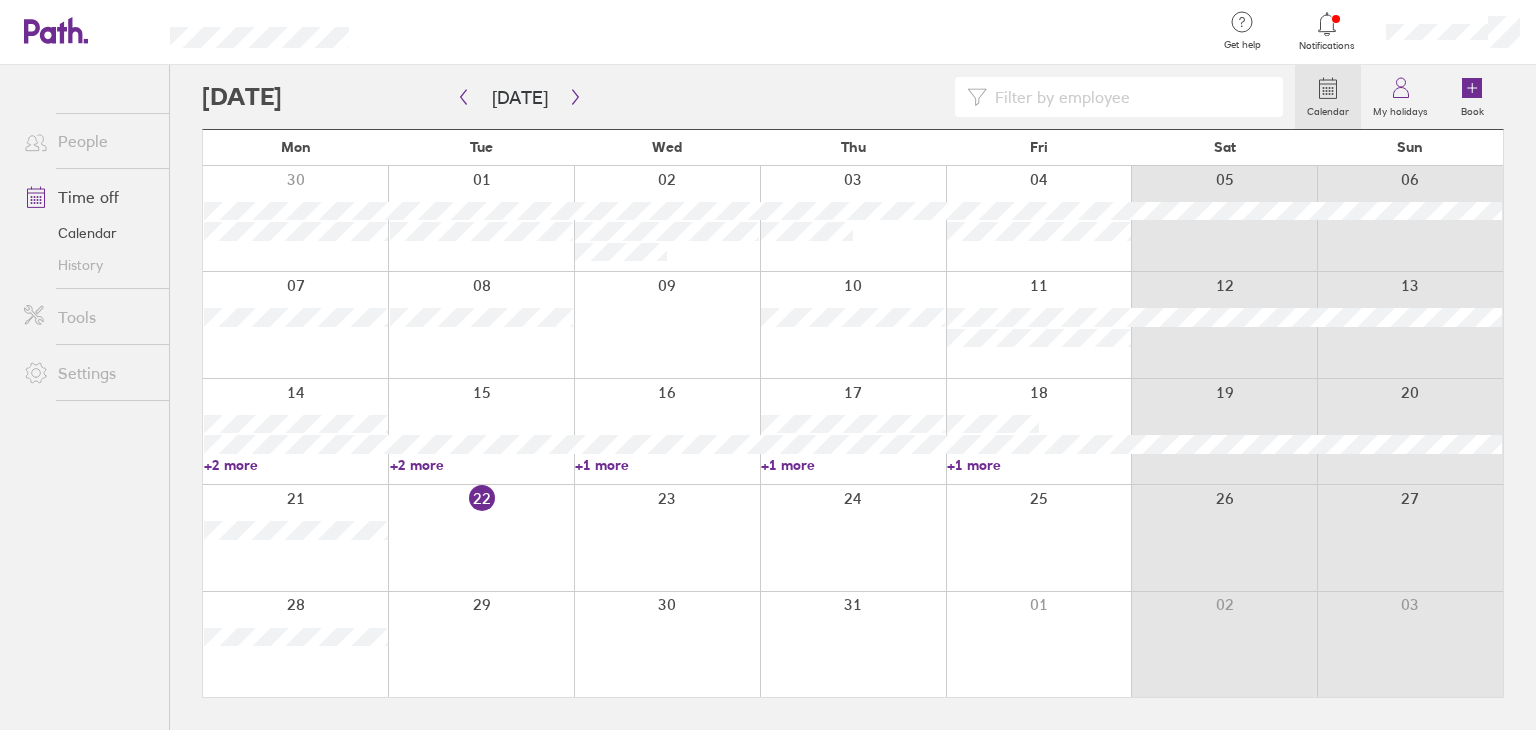 click at bounding box center (481, 537) 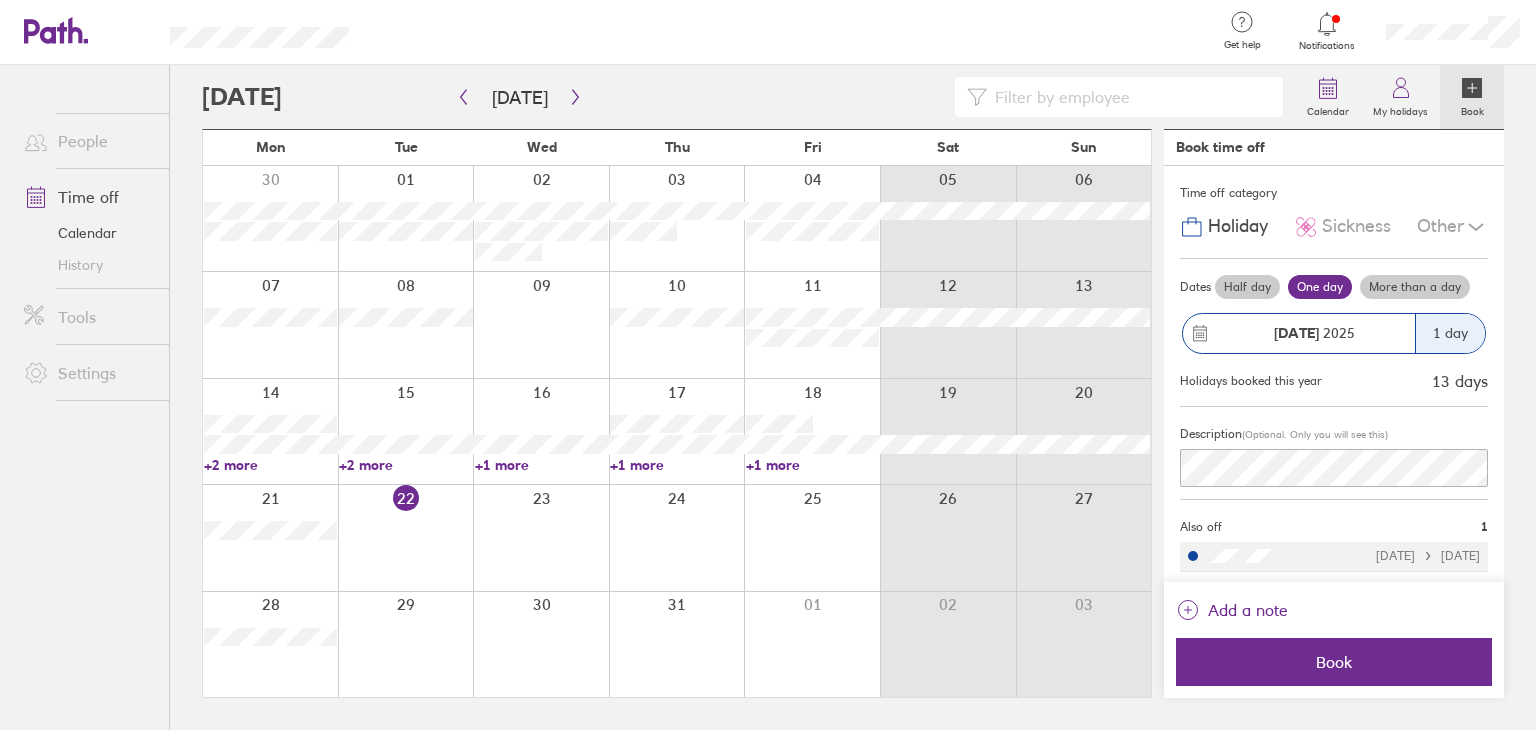 click on "Half day" at bounding box center [1247, 287] 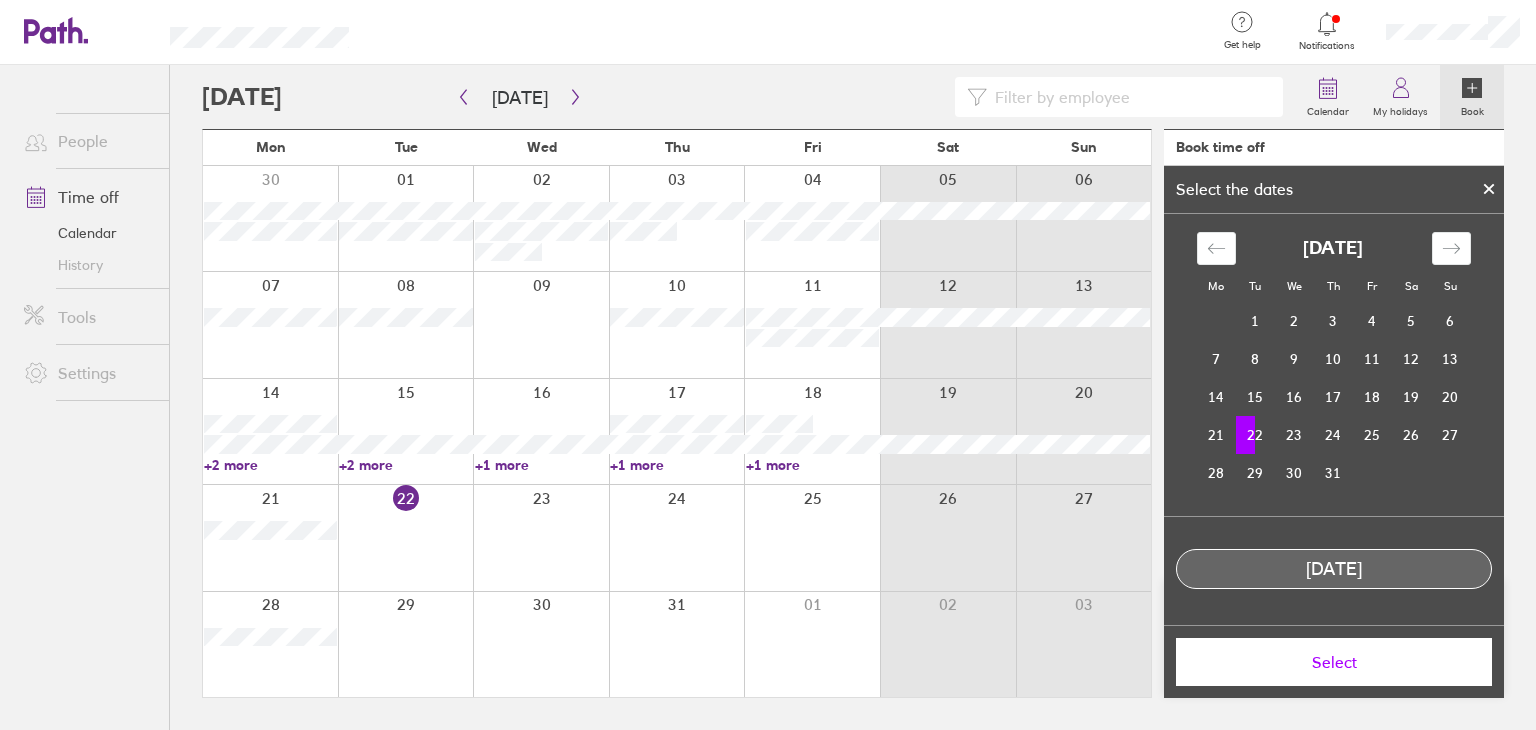 click on "22" at bounding box center [1255, 435] 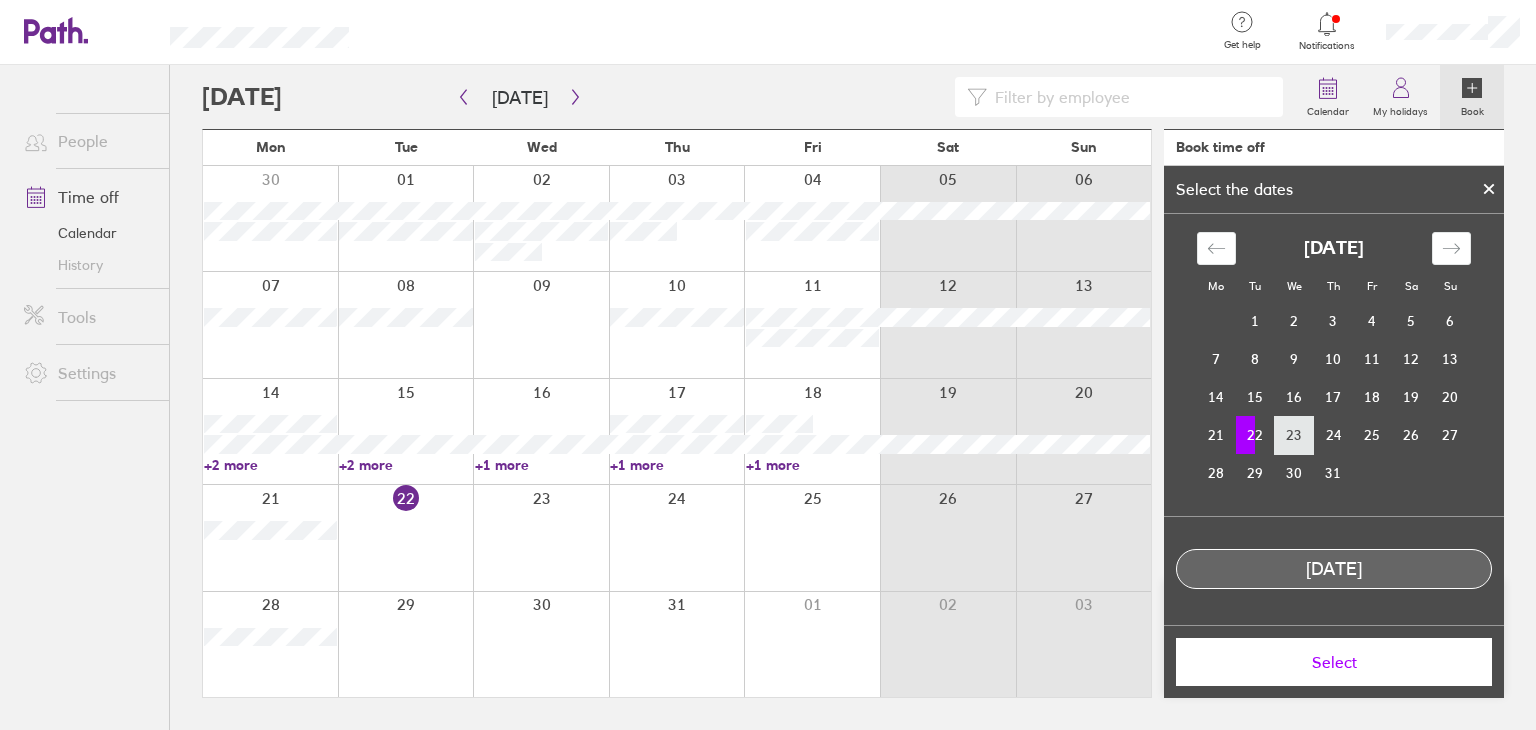 click on "23" at bounding box center (1294, 435) 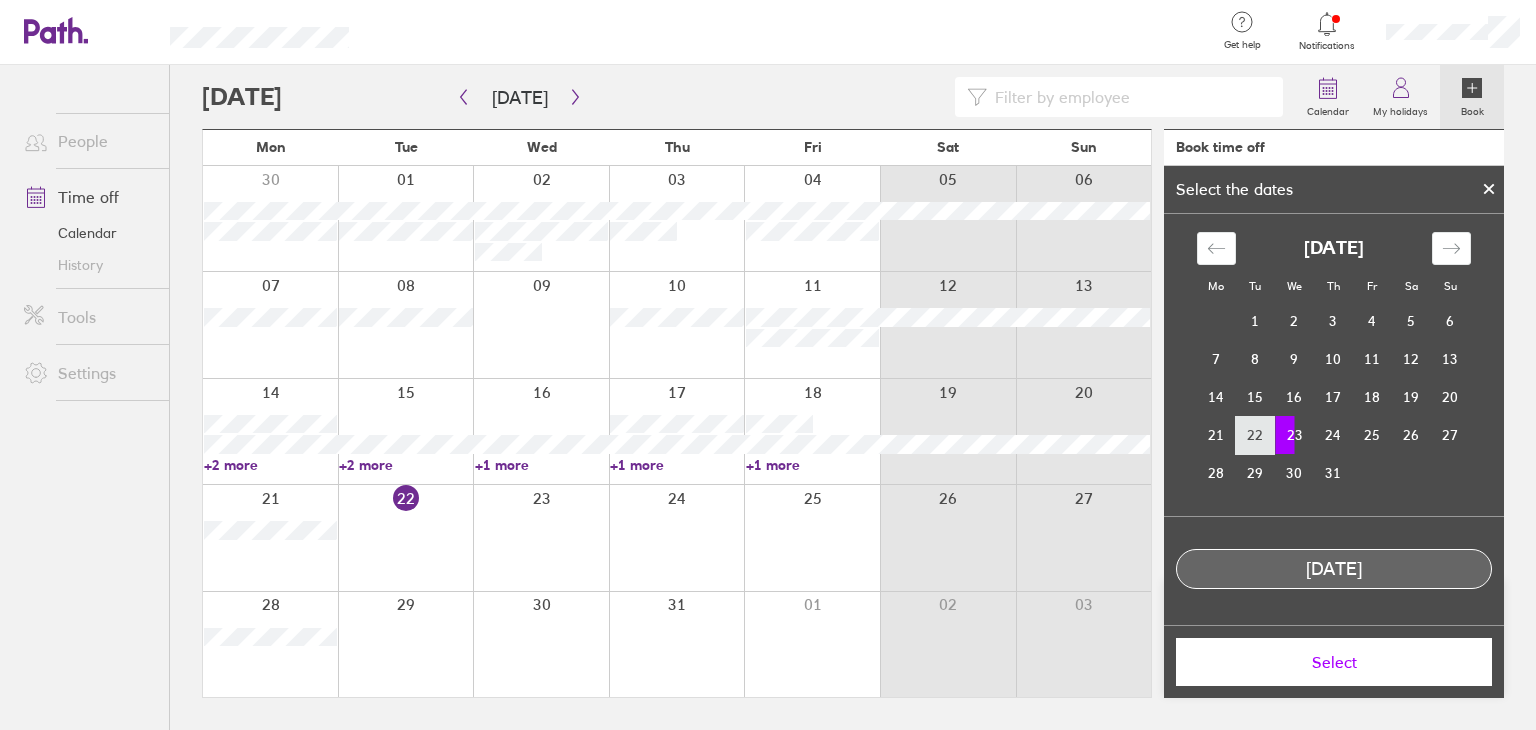 click on "22" at bounding box center (1255, 435) 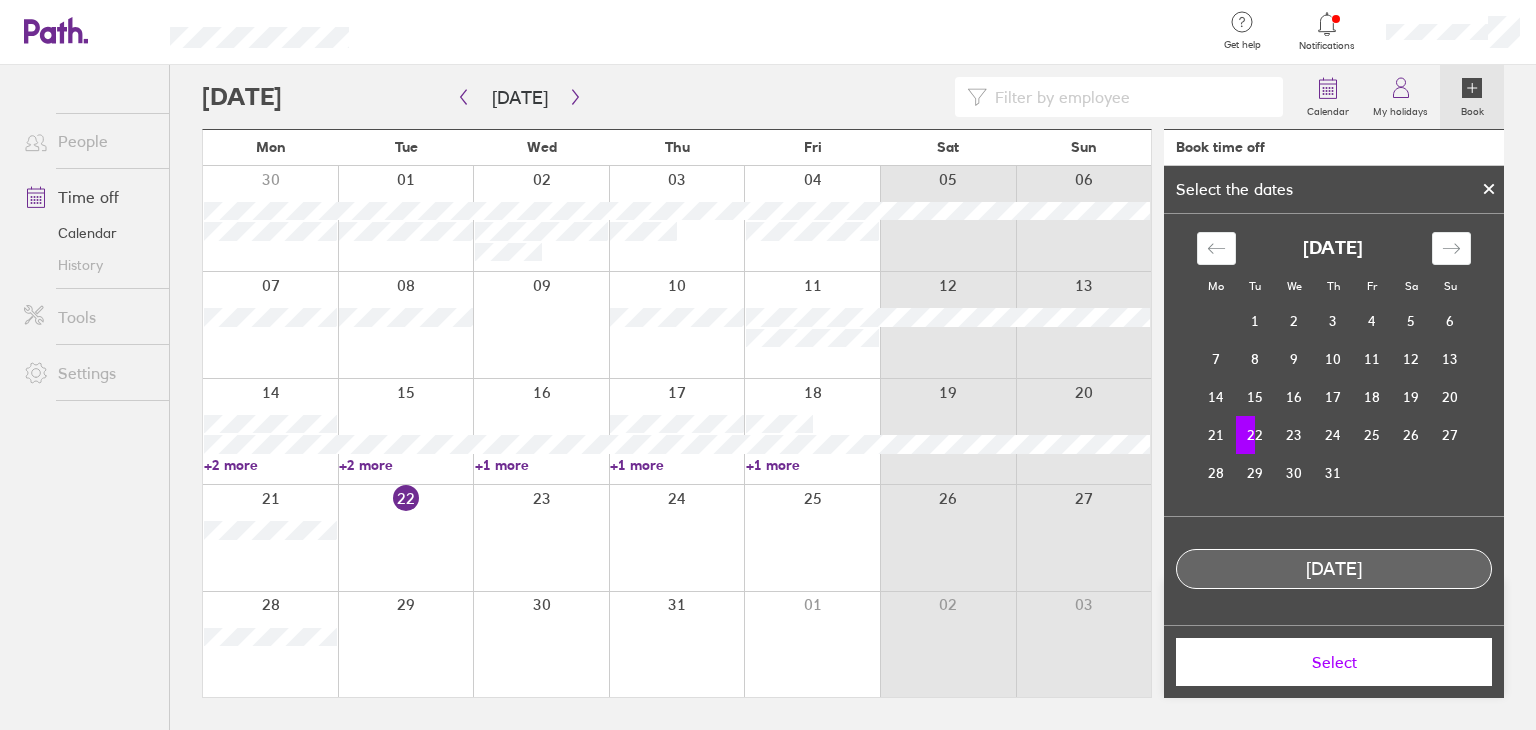 click on "22" at bounding box center (1255, 435) 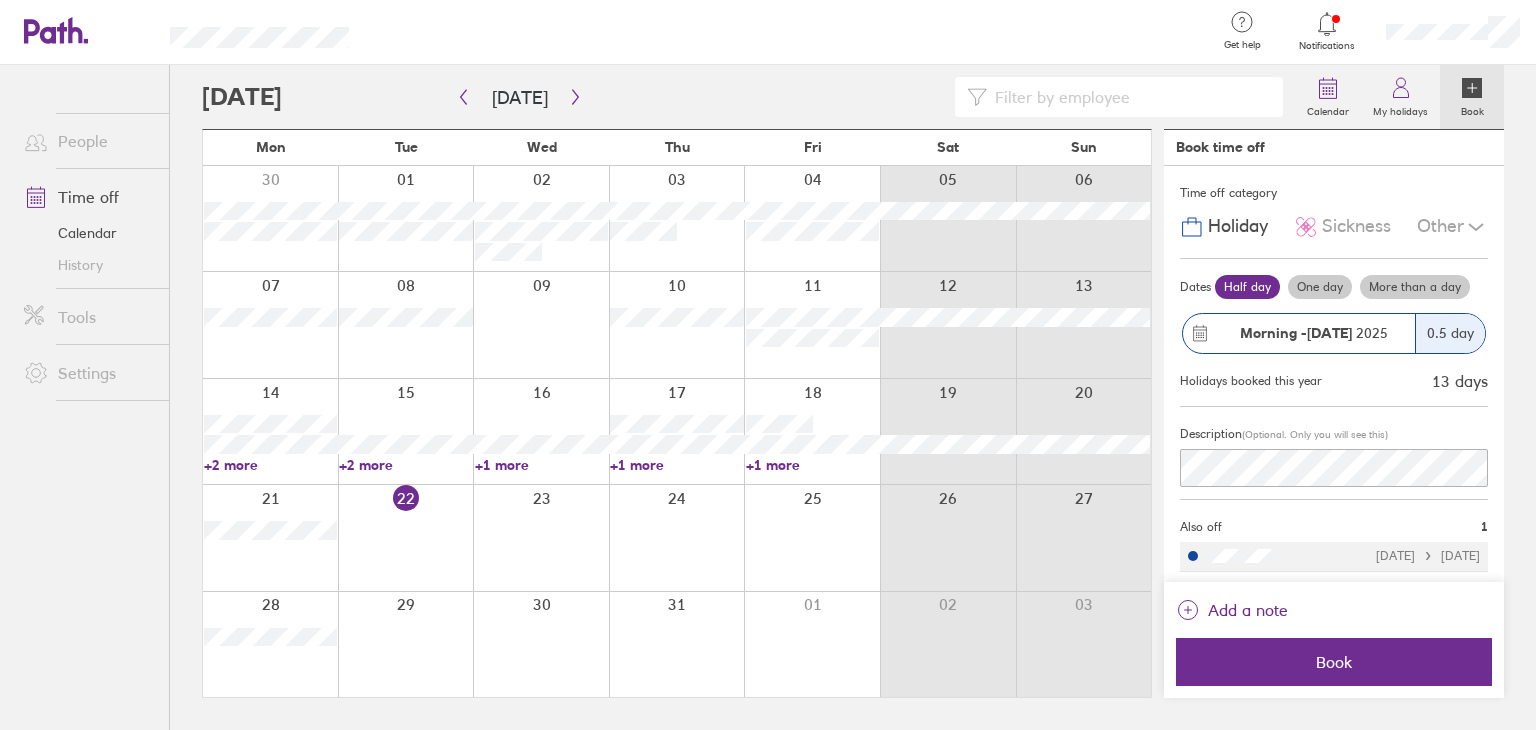 click on "Morning -" at bounding box center (1273, 333) 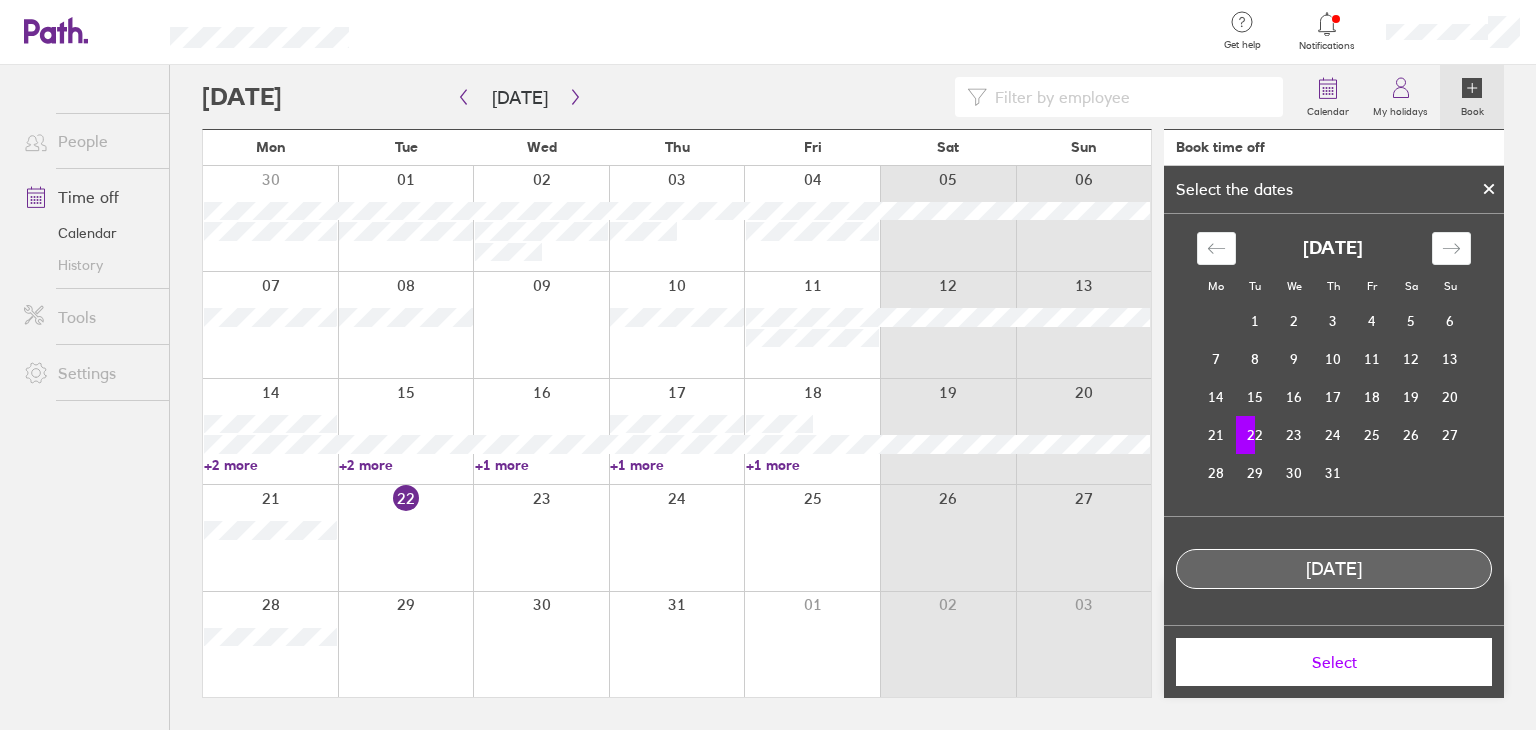 click on "22" at bounding box center (1255, 435) 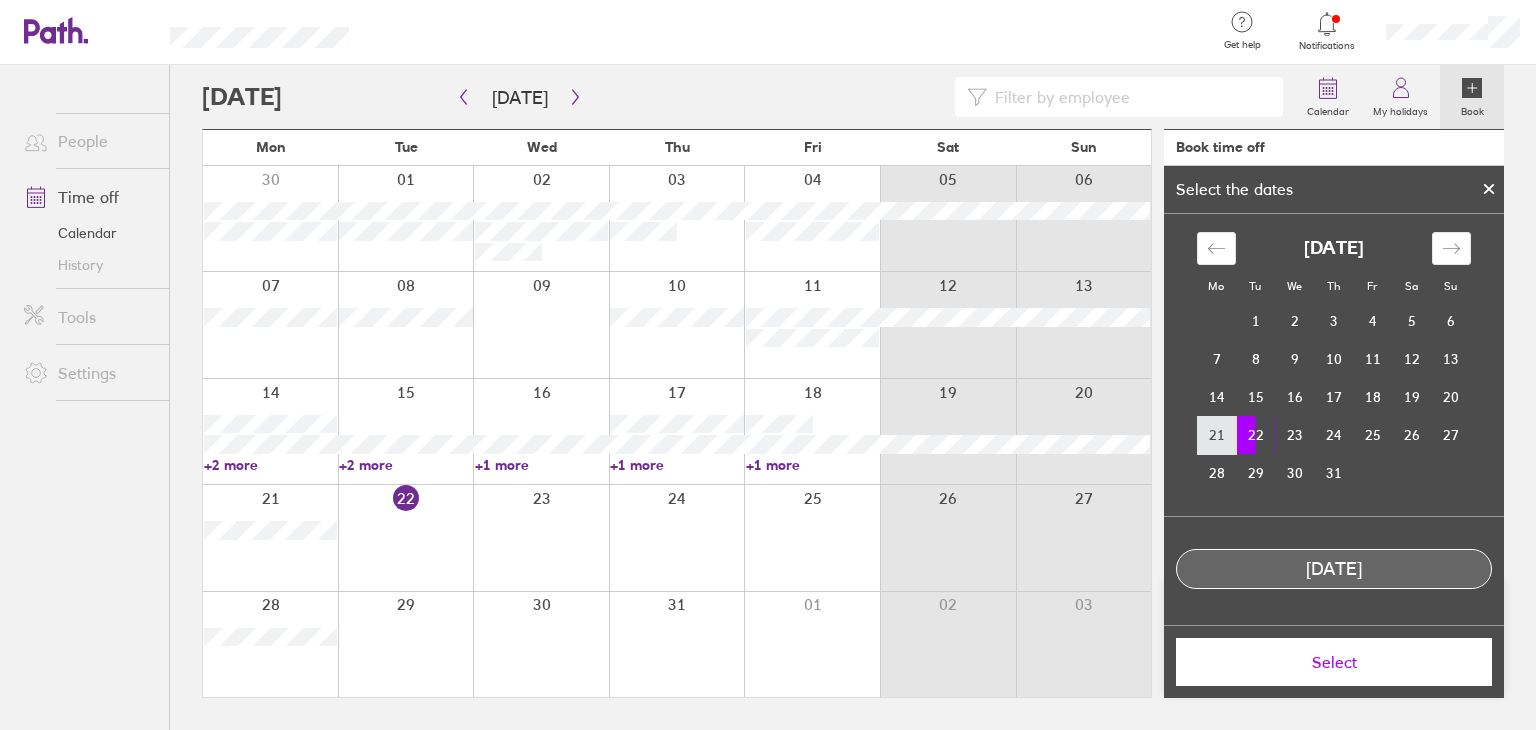 click on "21" at bounding box center (1216, 435) 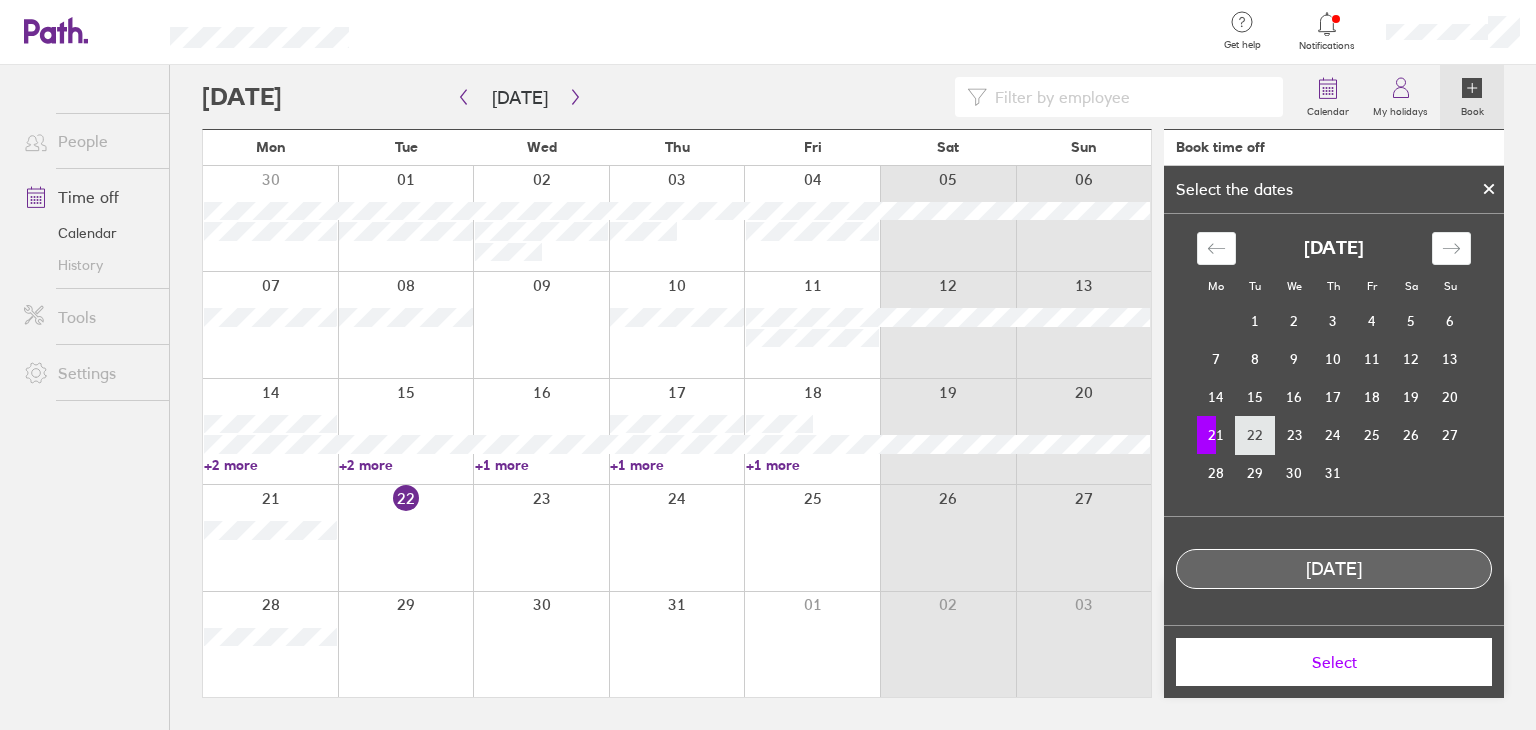 click on "22" at bounding box center [1255, 435] 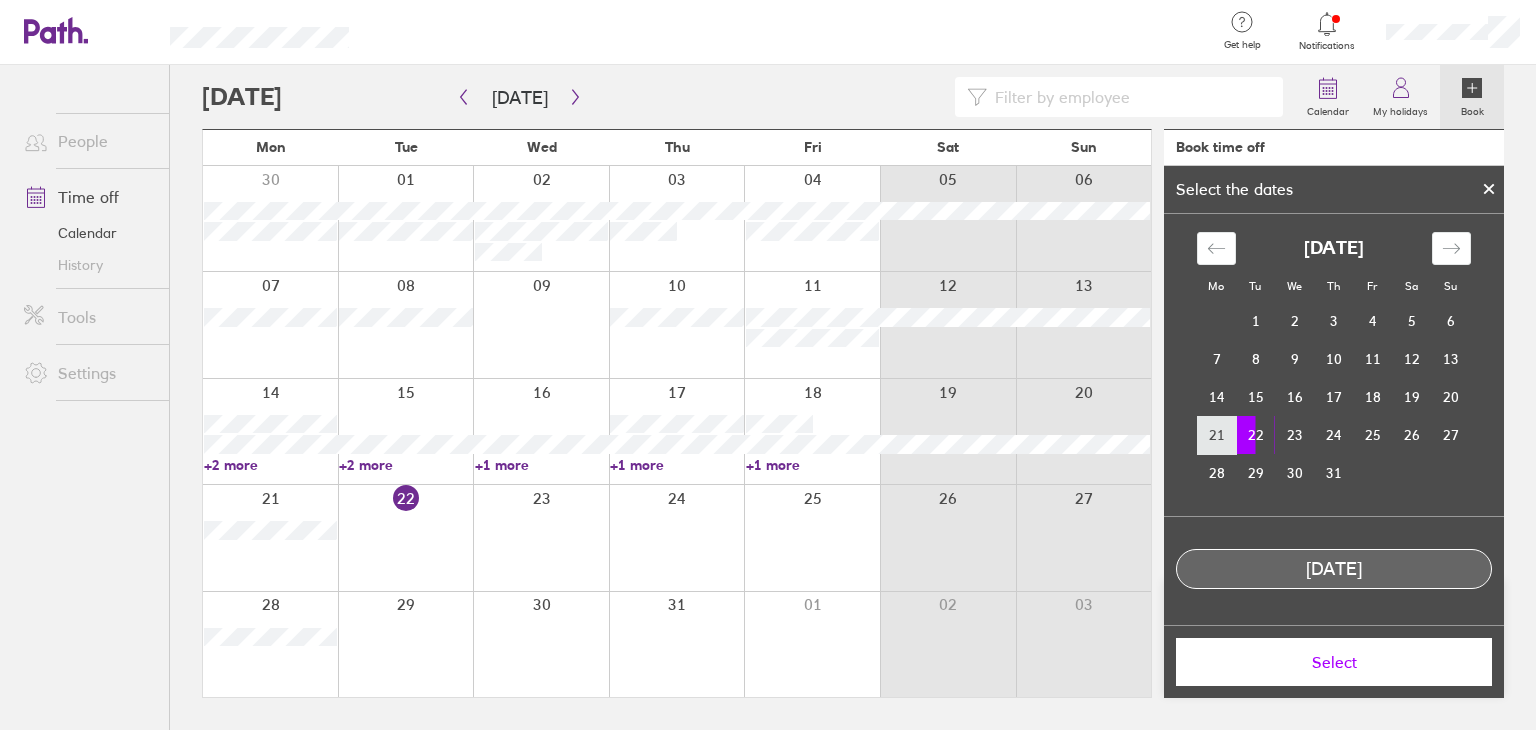 click on "21" at bounding box center [1216, 435] 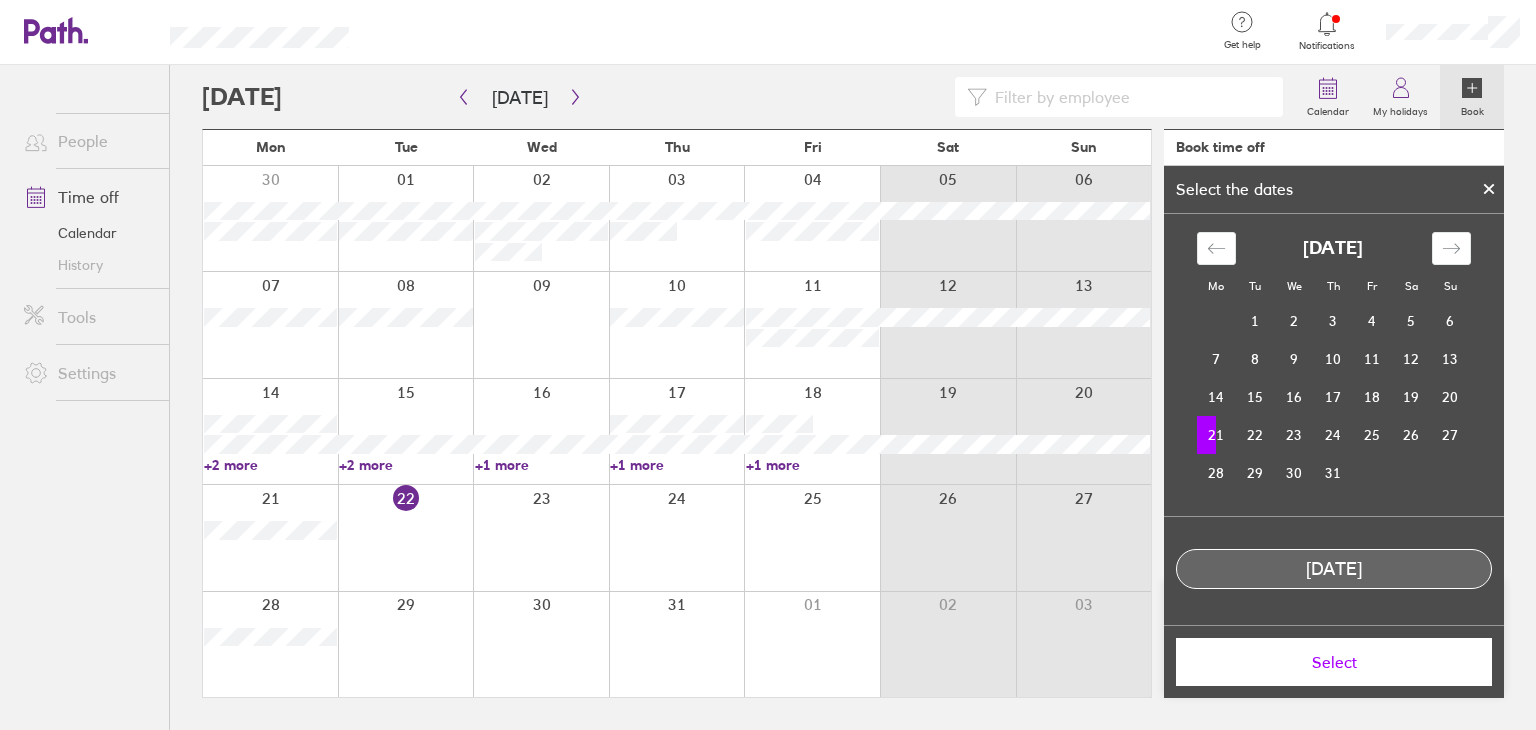 click on "21" at bounding box center [1216, 435] 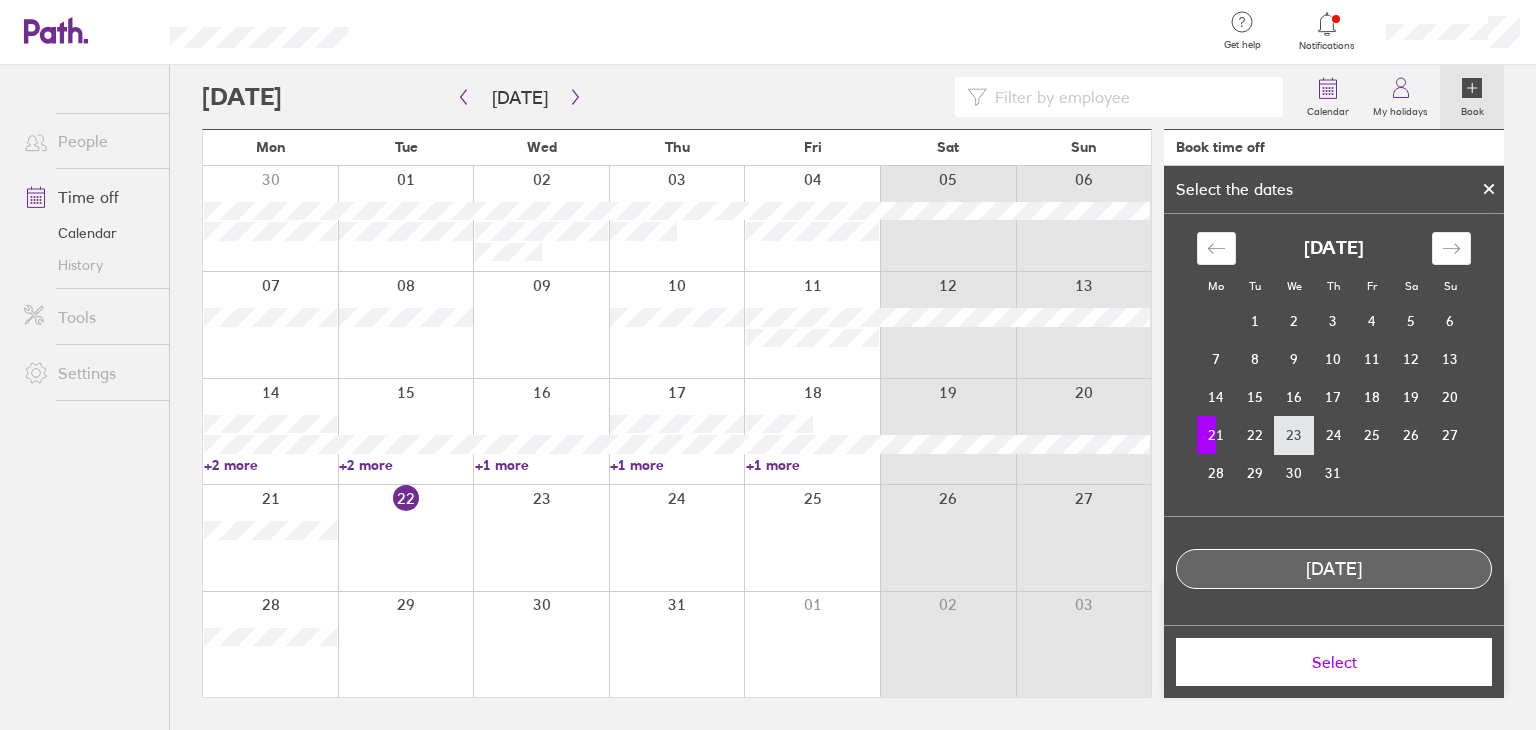 click on "23" at bounding box center [1294, 435] 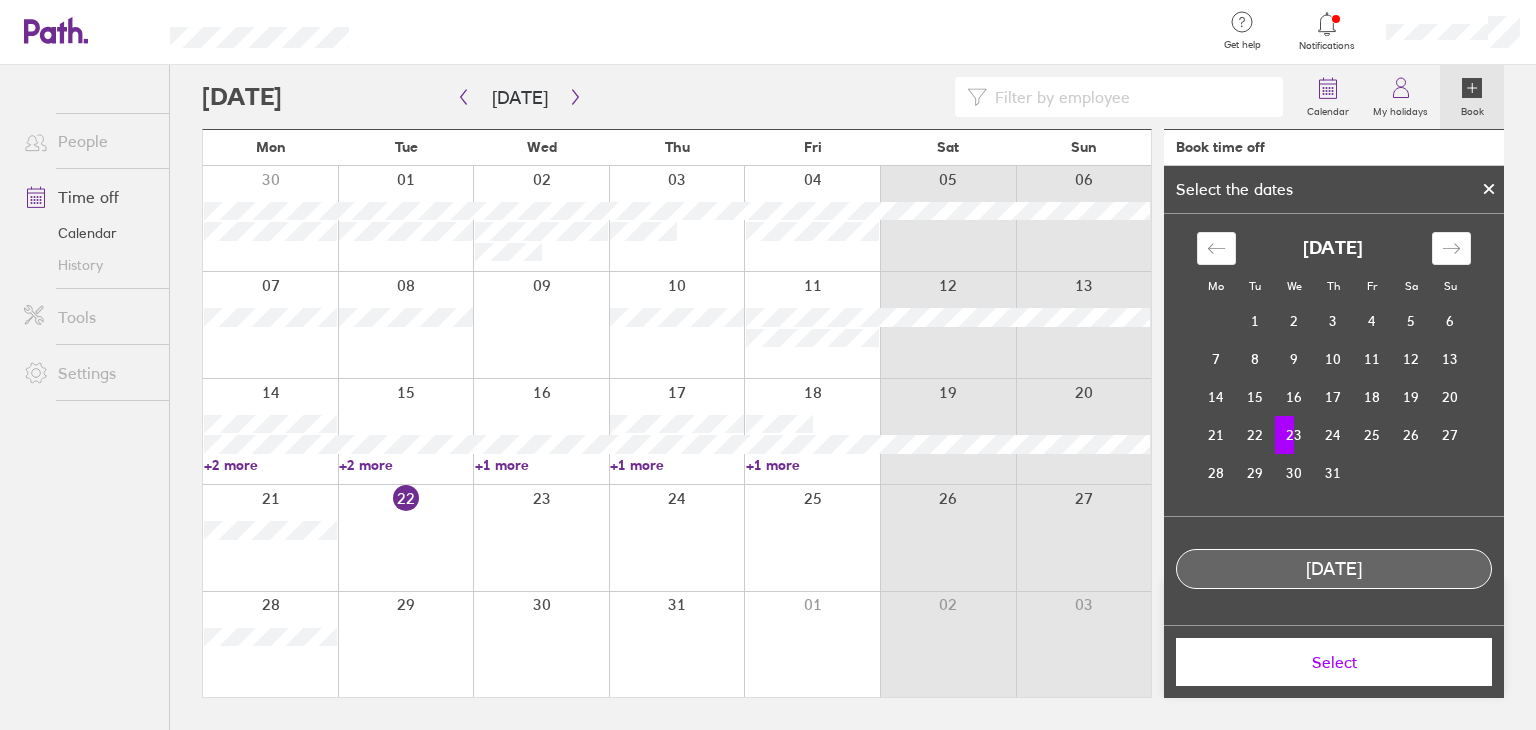 click on "23" at bounding box center (1294, 435) 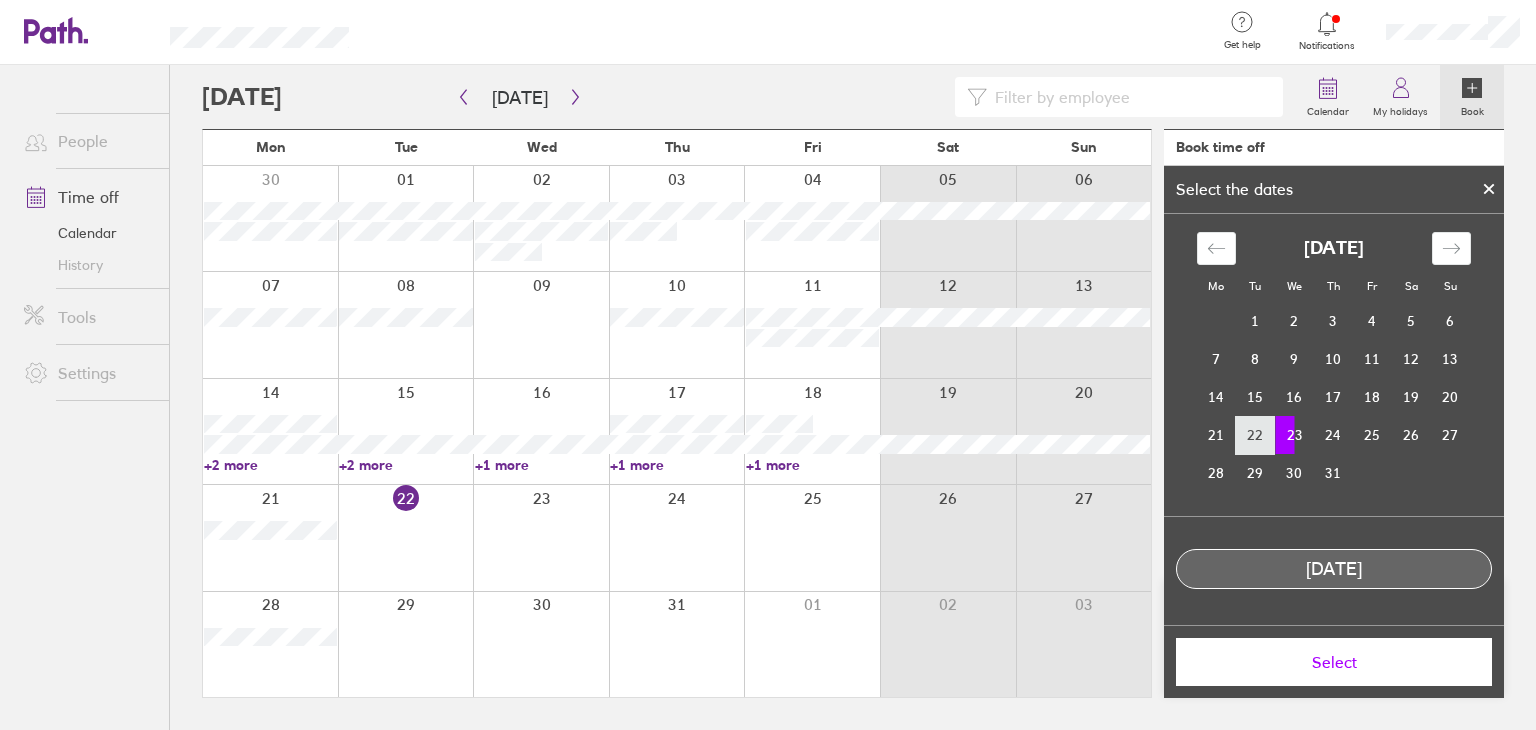 click on "22" at bounding box center [1255, 435] 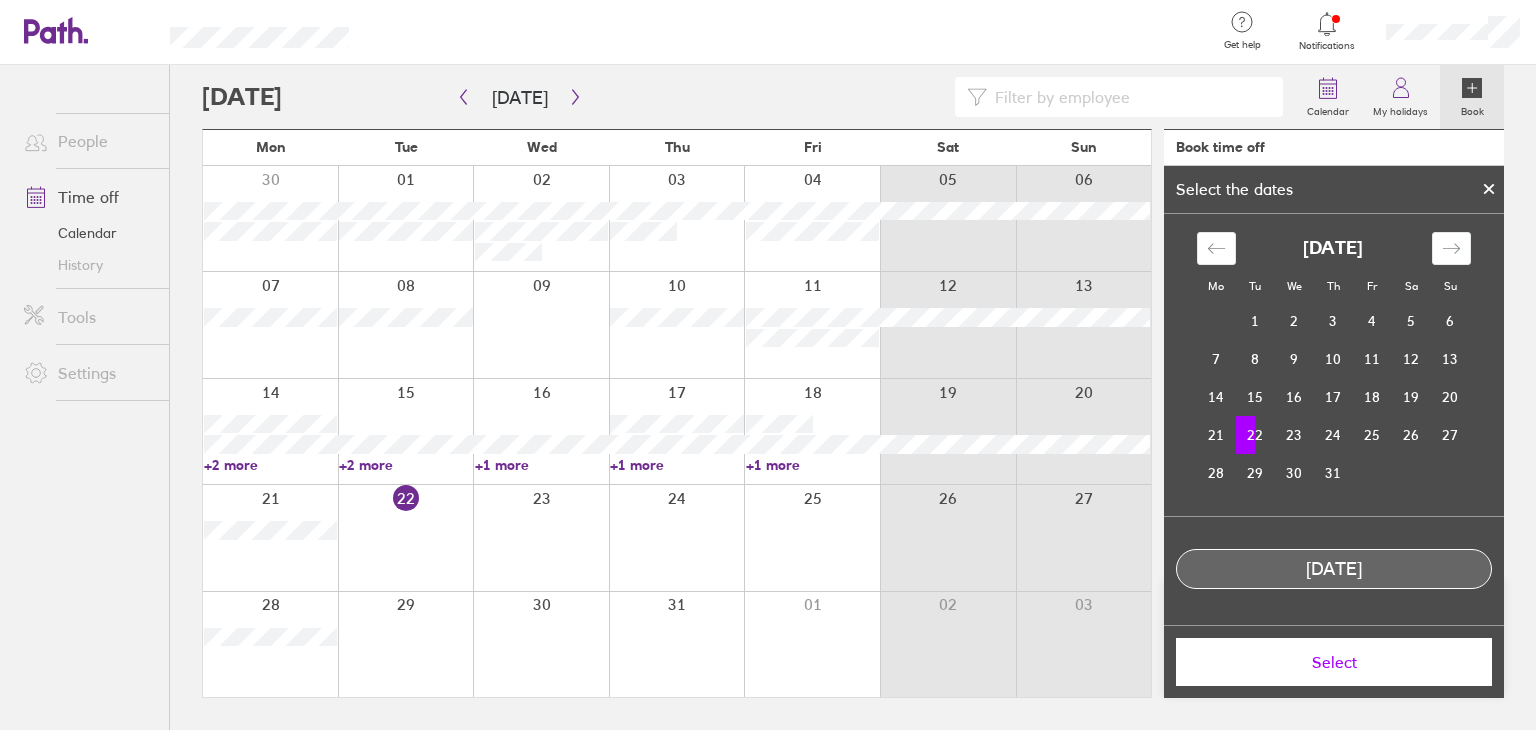 click on "22" at bounding box center [1255, 435] 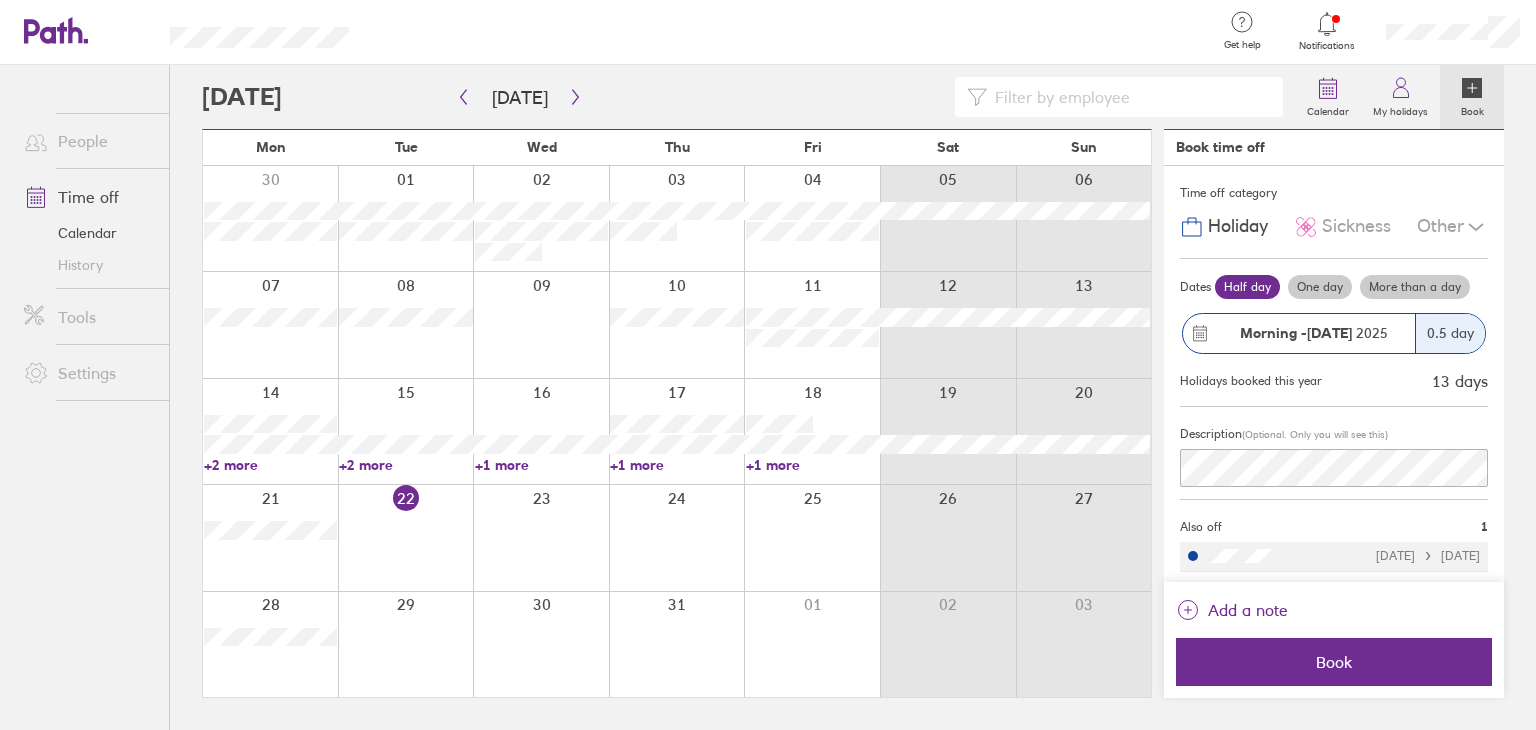 click on "0.5 day" at bounding box center [1450, 333] 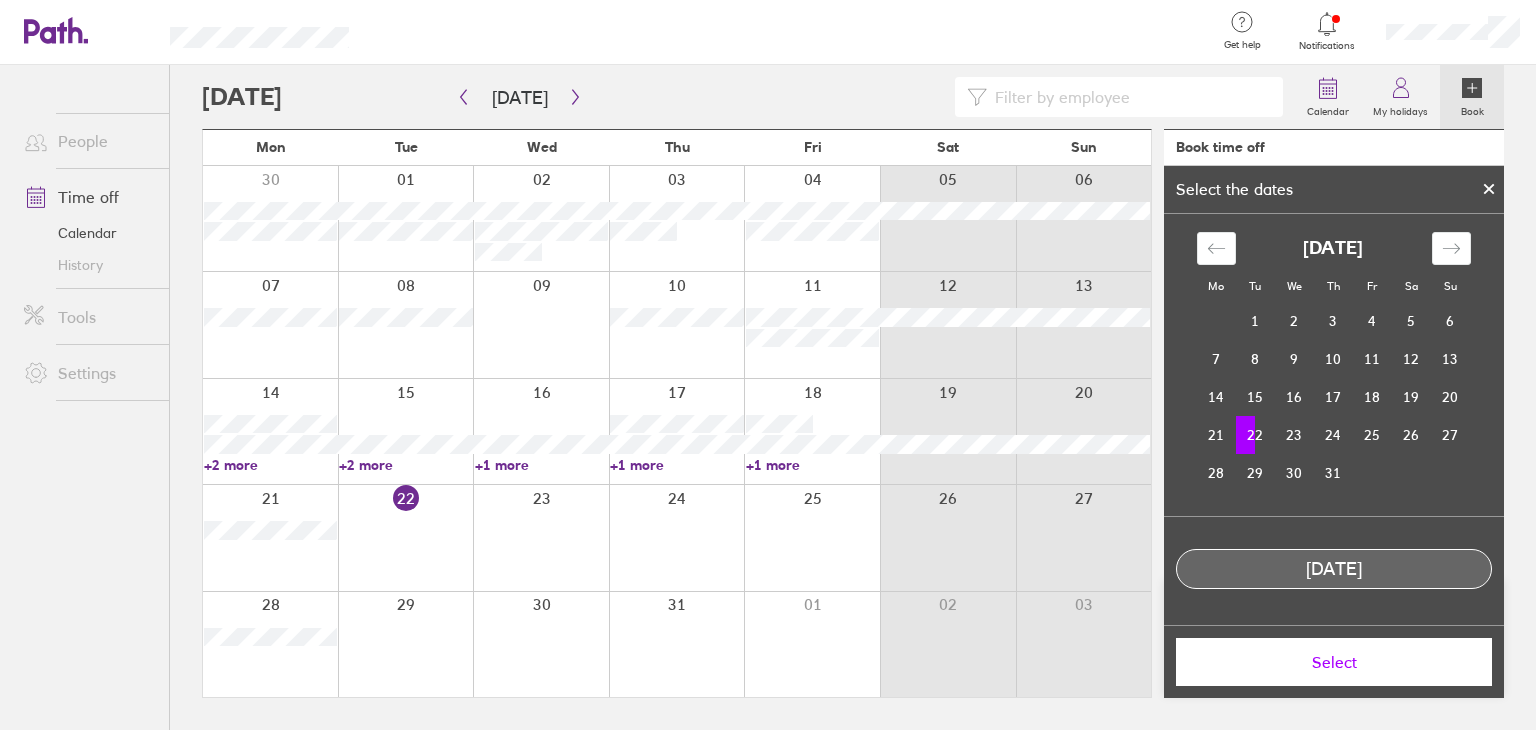 drag, startPoint x: 1454, startPoint y: 510, endPoint x: 1339, endPoint y: 585, distance: 137.2953 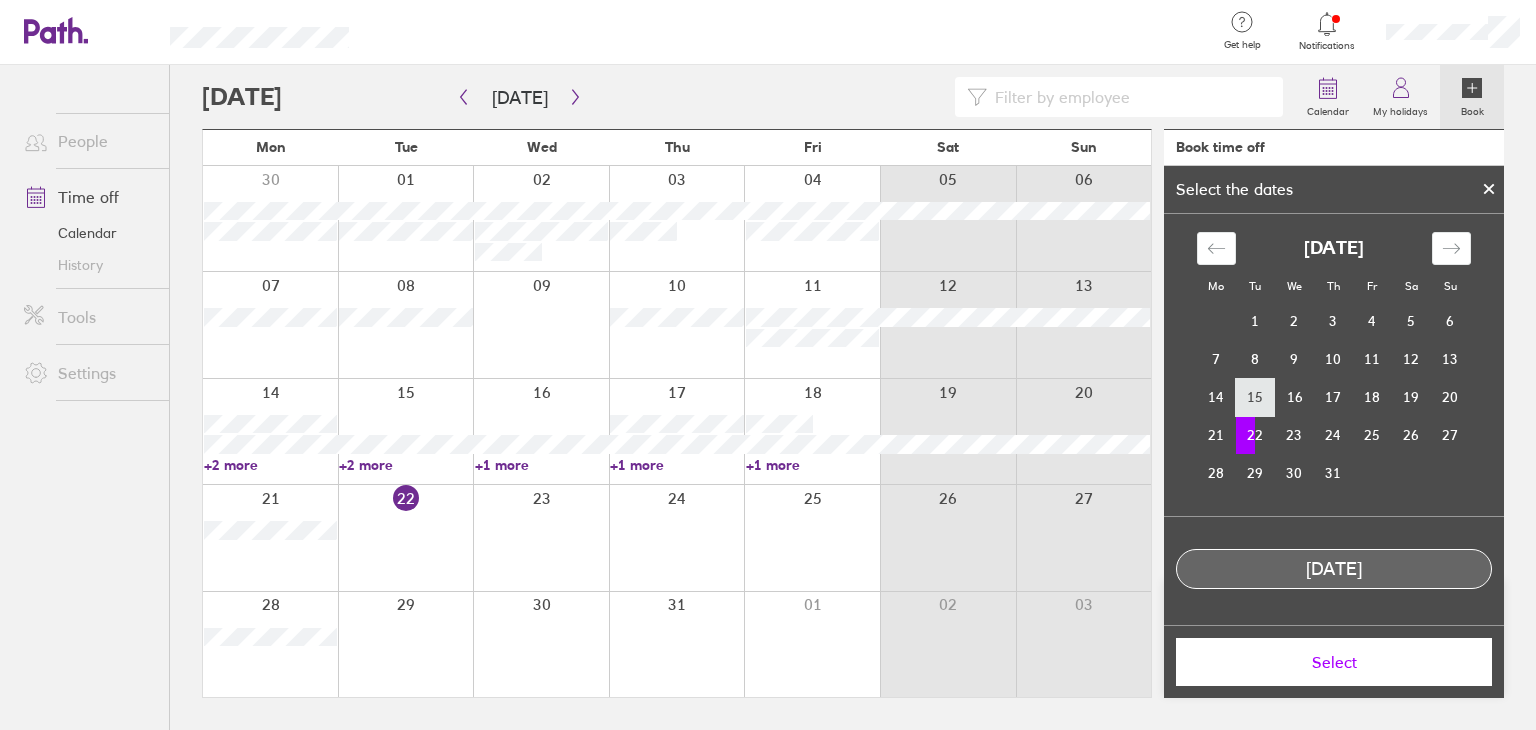 click on "15" at bounding box center (1255, 397) 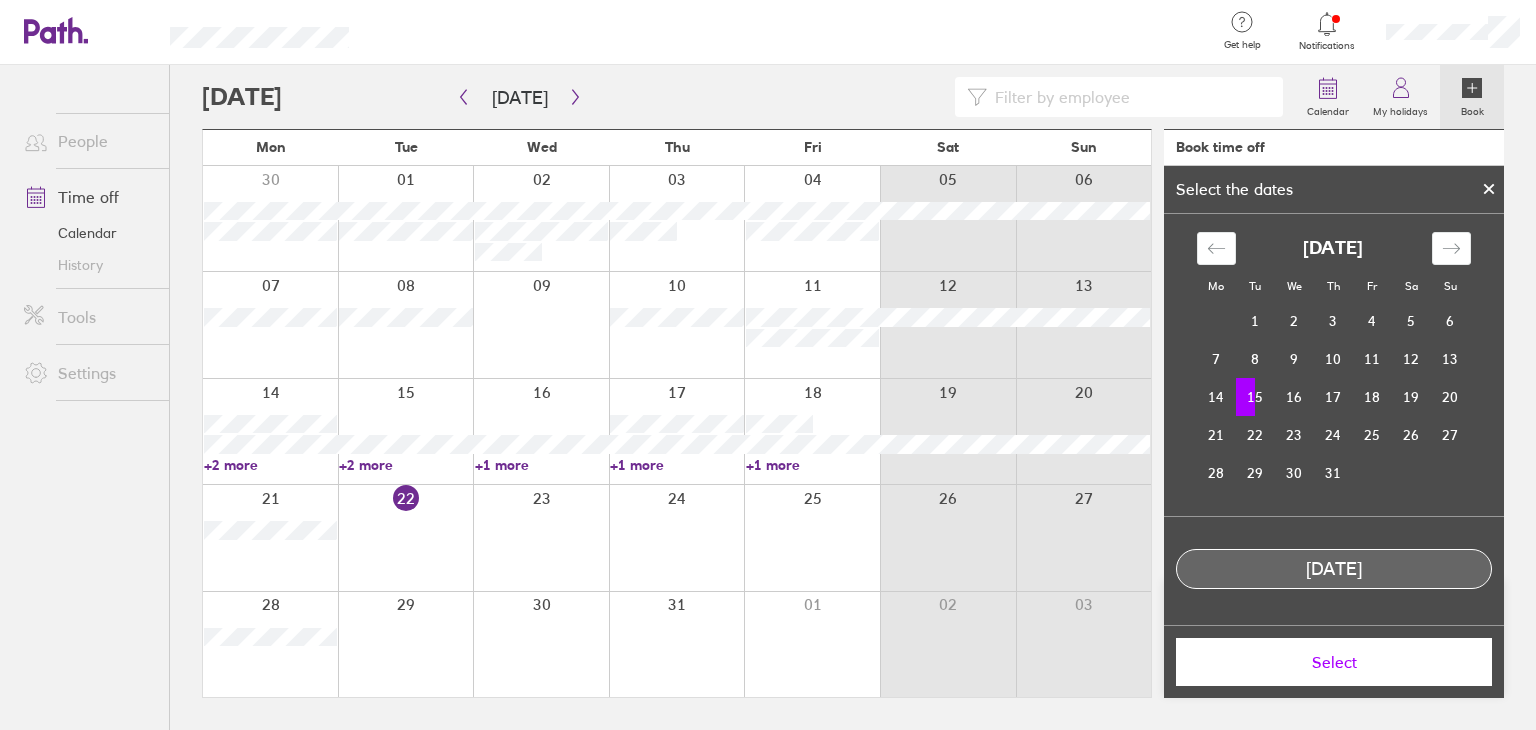 click on "15" at bounding box center [1255, 397] 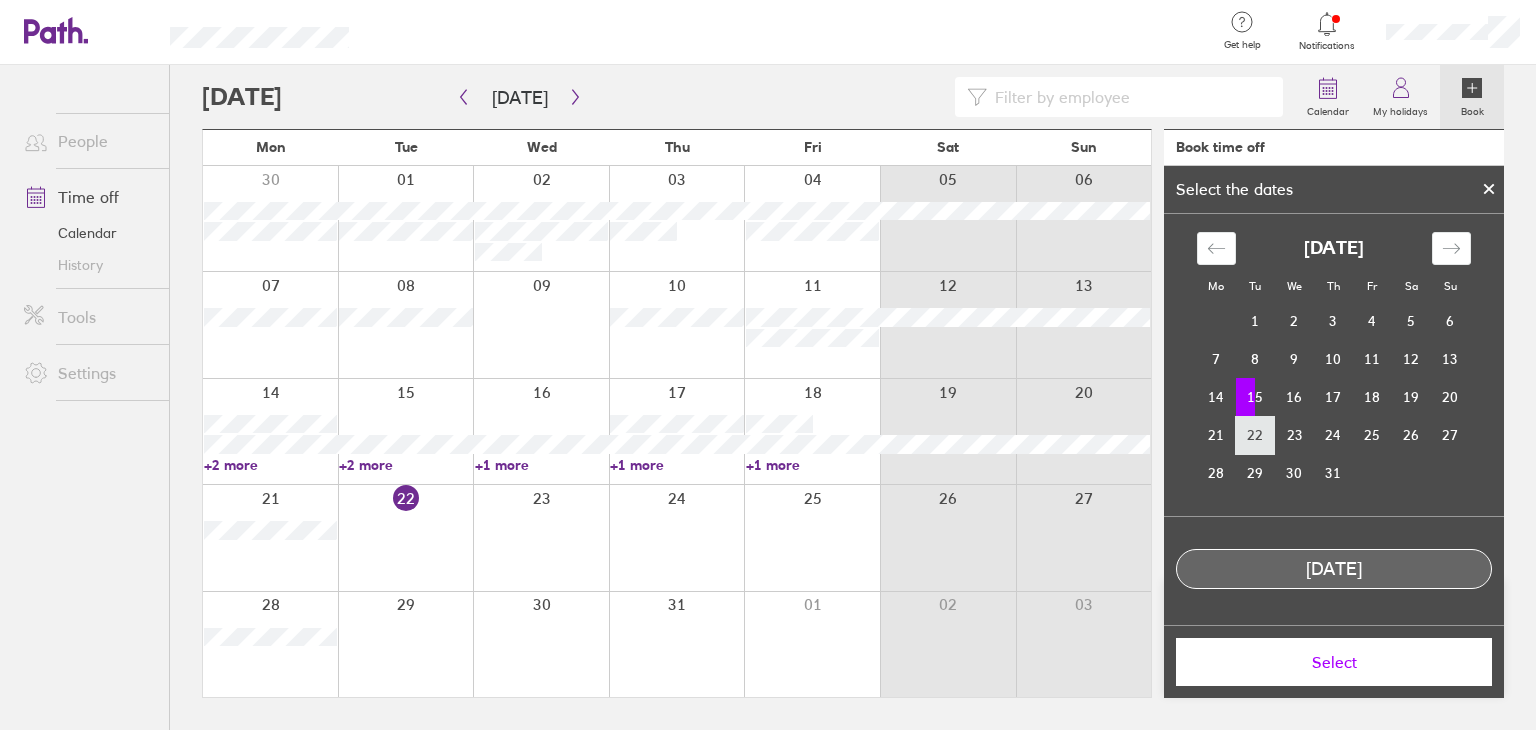 click on "22" at bounding box center [1255, 435] 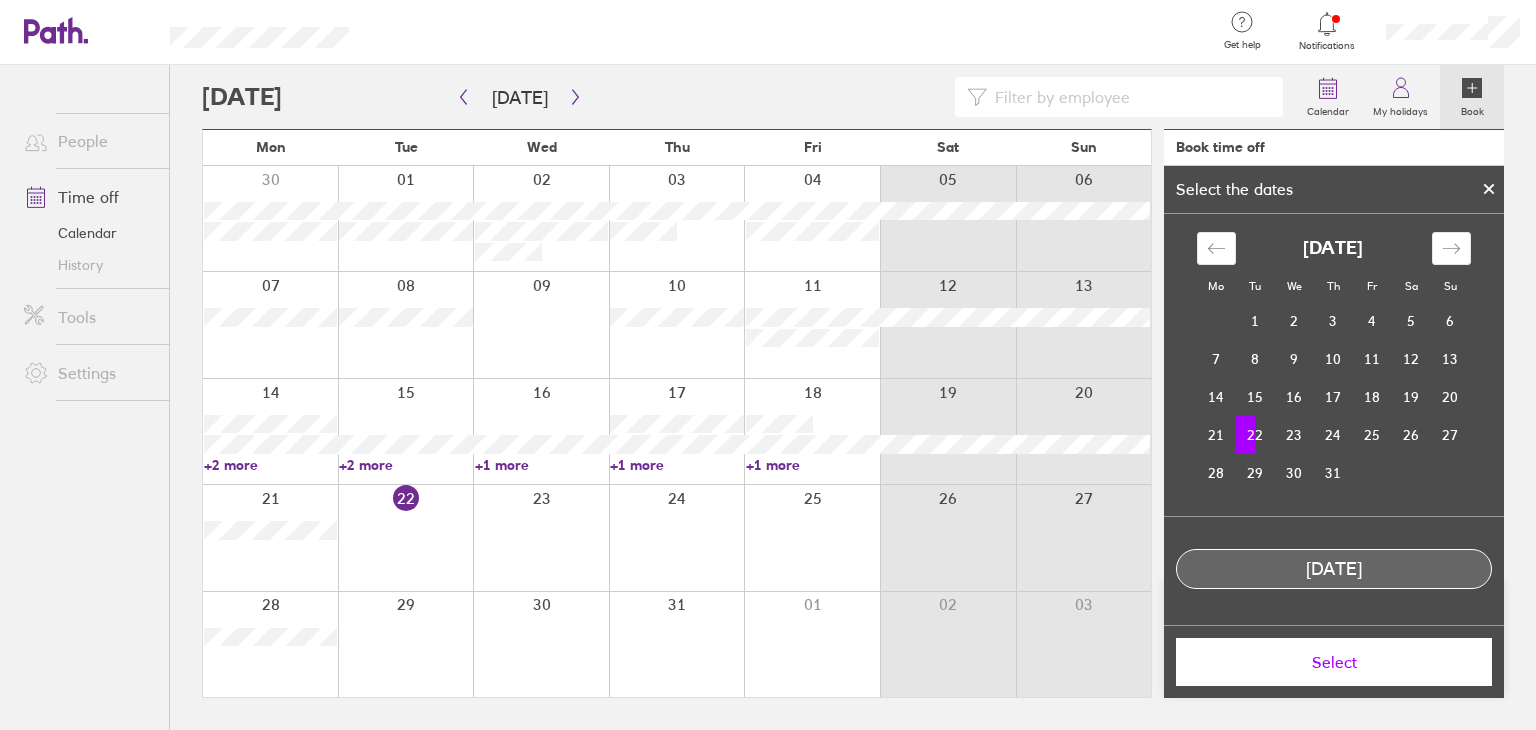 click on "22" at bounding box center [1255, 435] 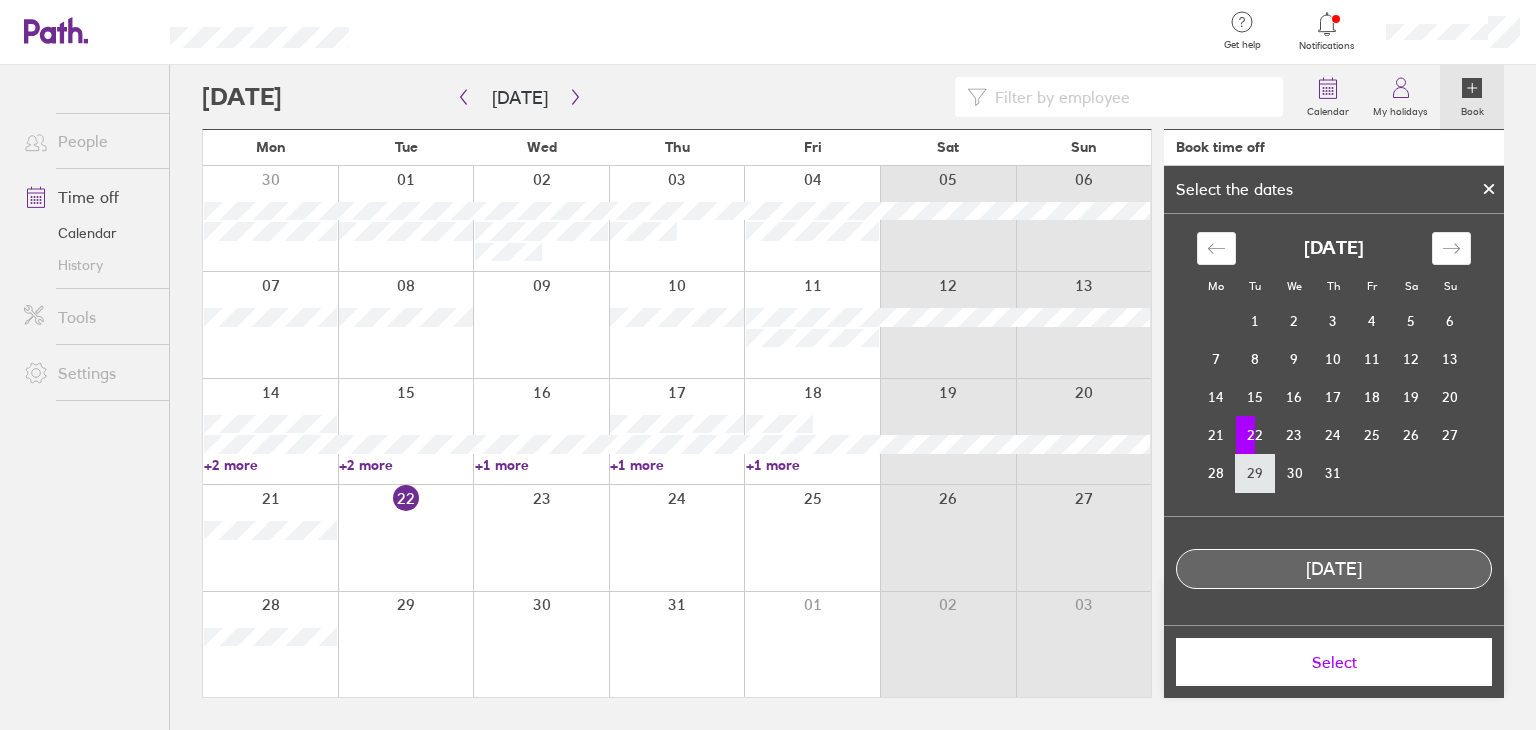 click on "29" at bounding box center (1255, 473) 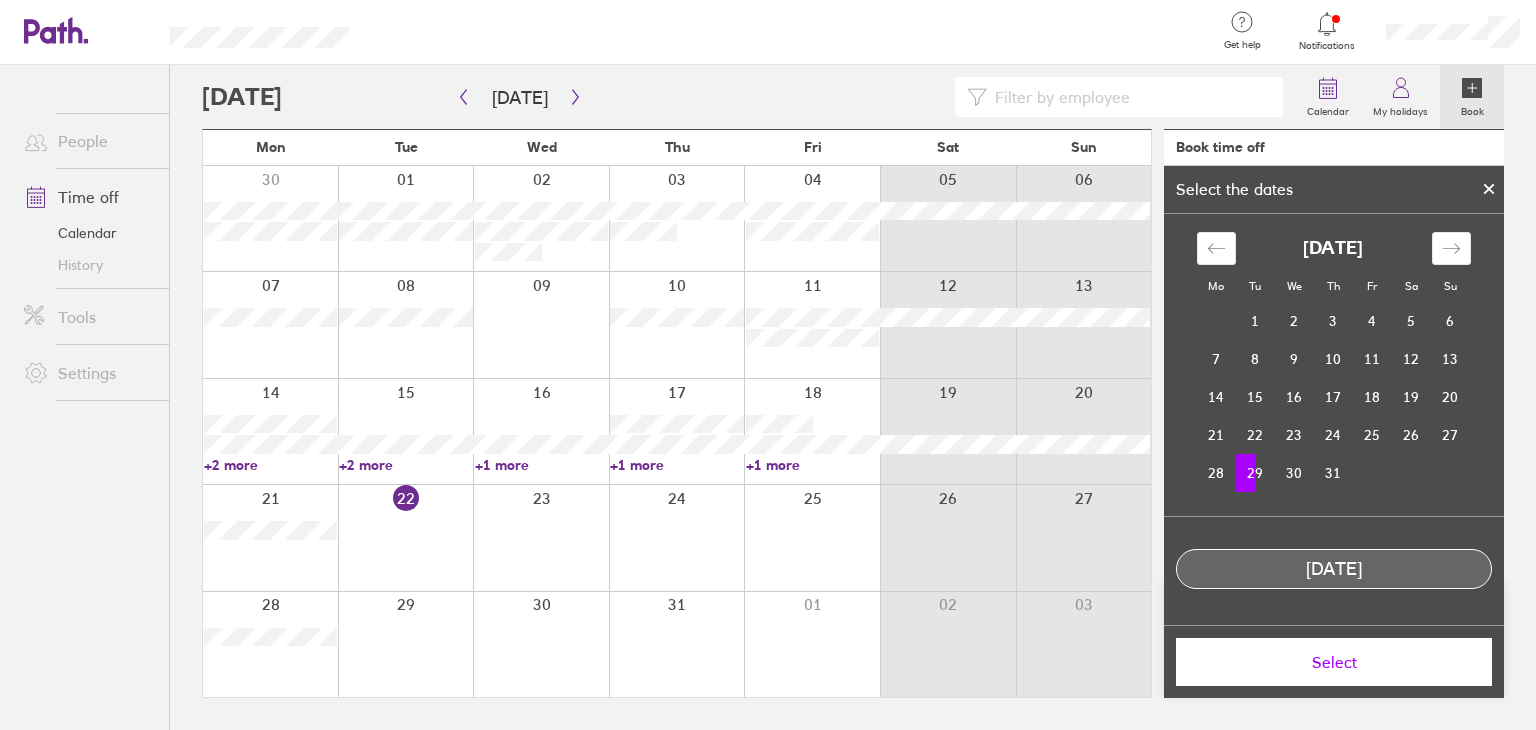 click on "29" at bounding box center (1255, 473) 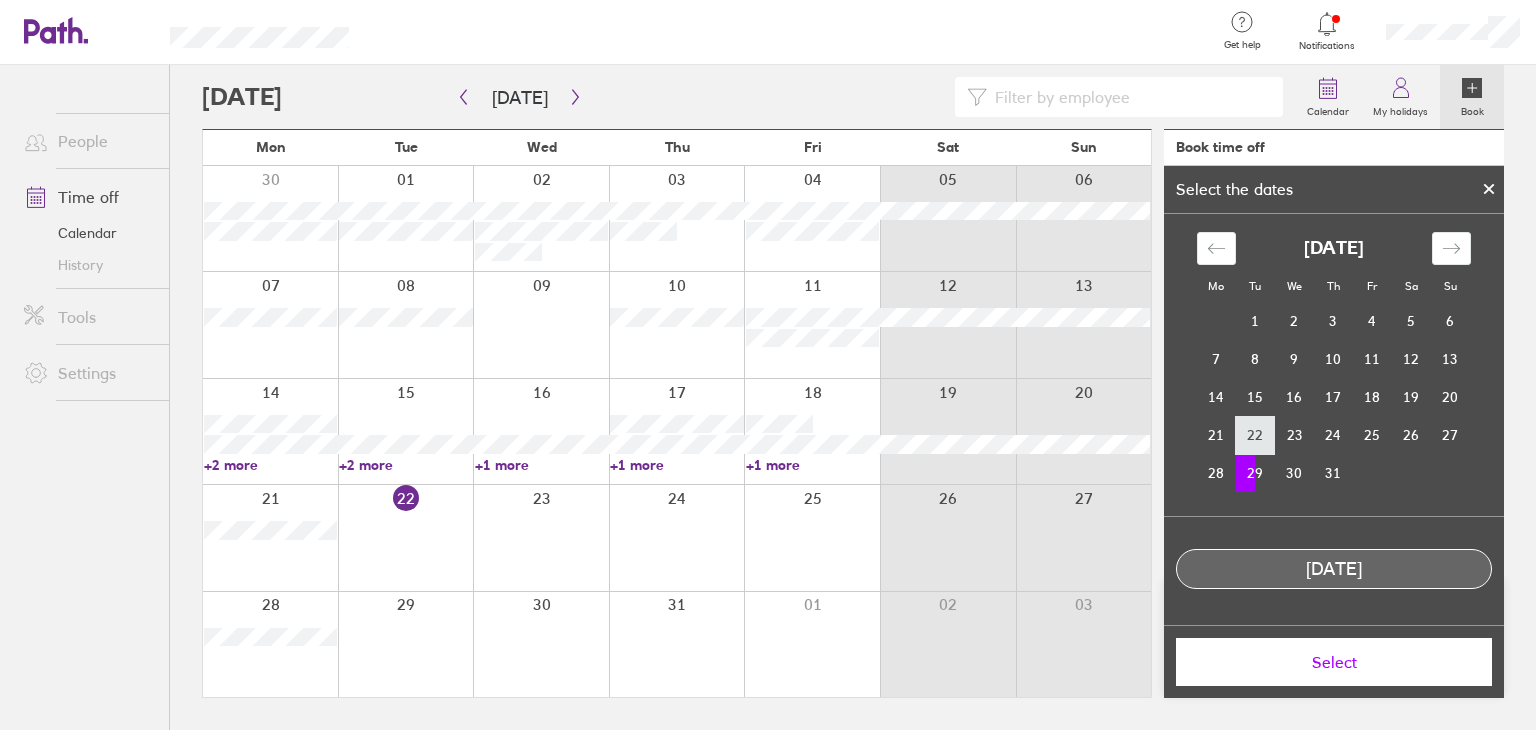click on "22" at bounding box center (1255, 435) 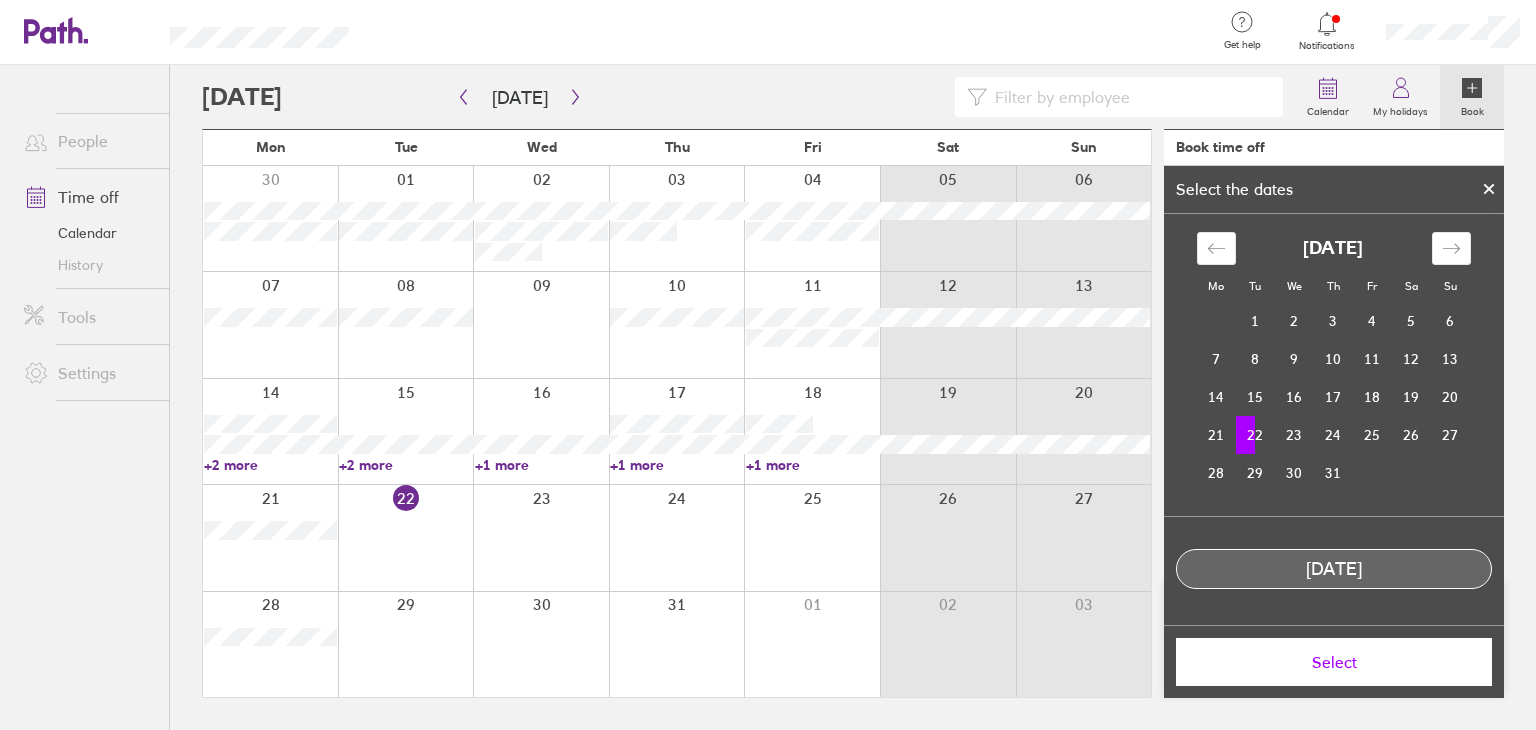click on "Select" at bounding box center (1334, 662) 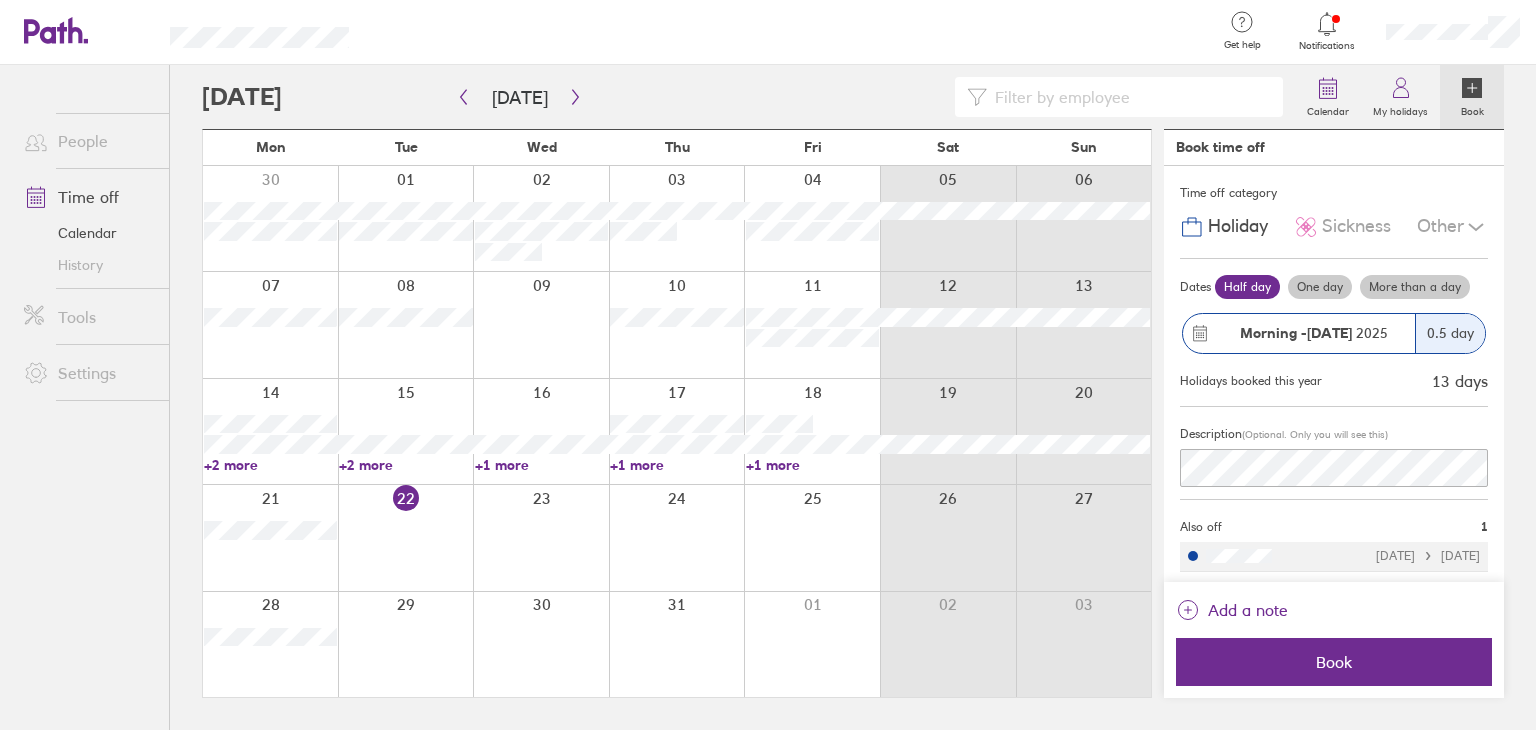 click 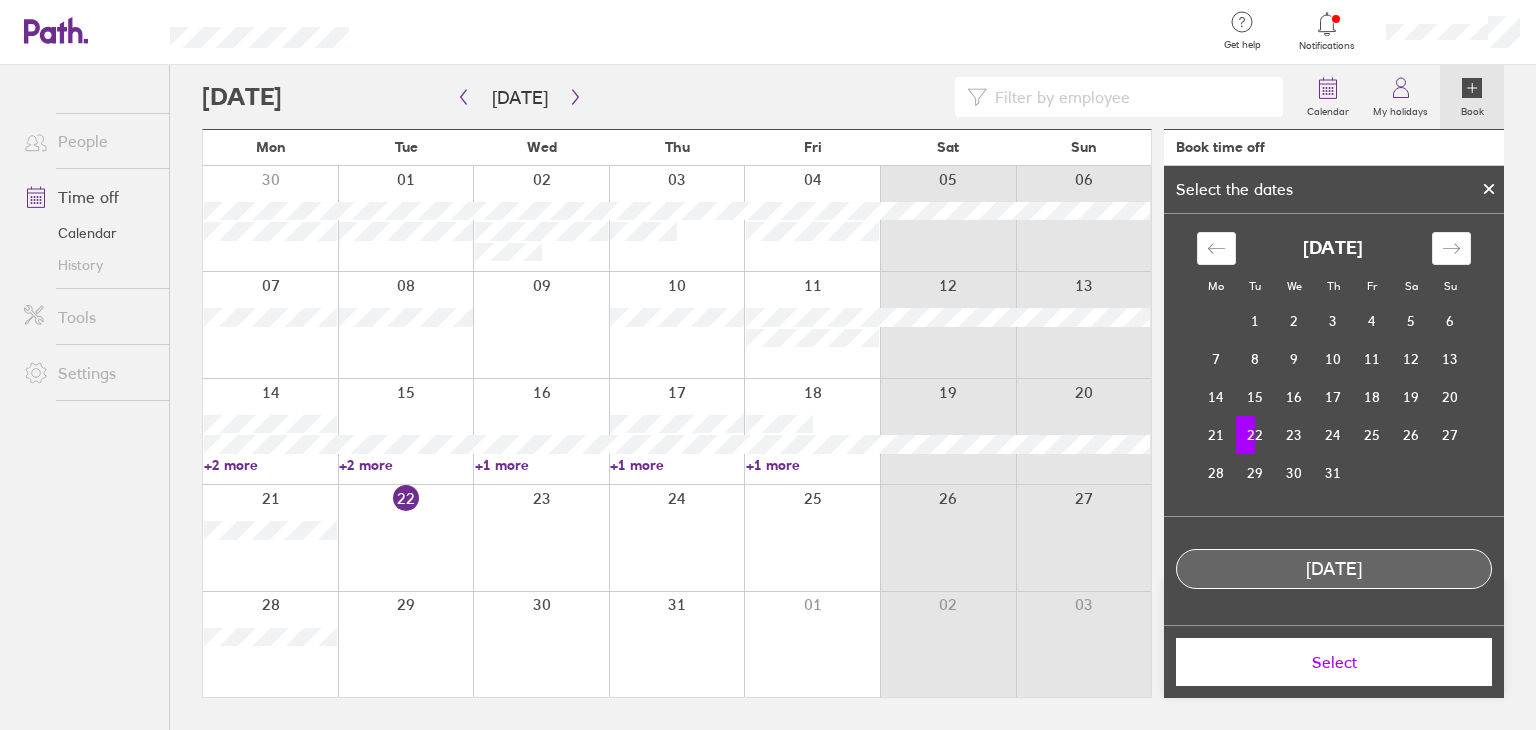 click at bounding box center (1489, 189) 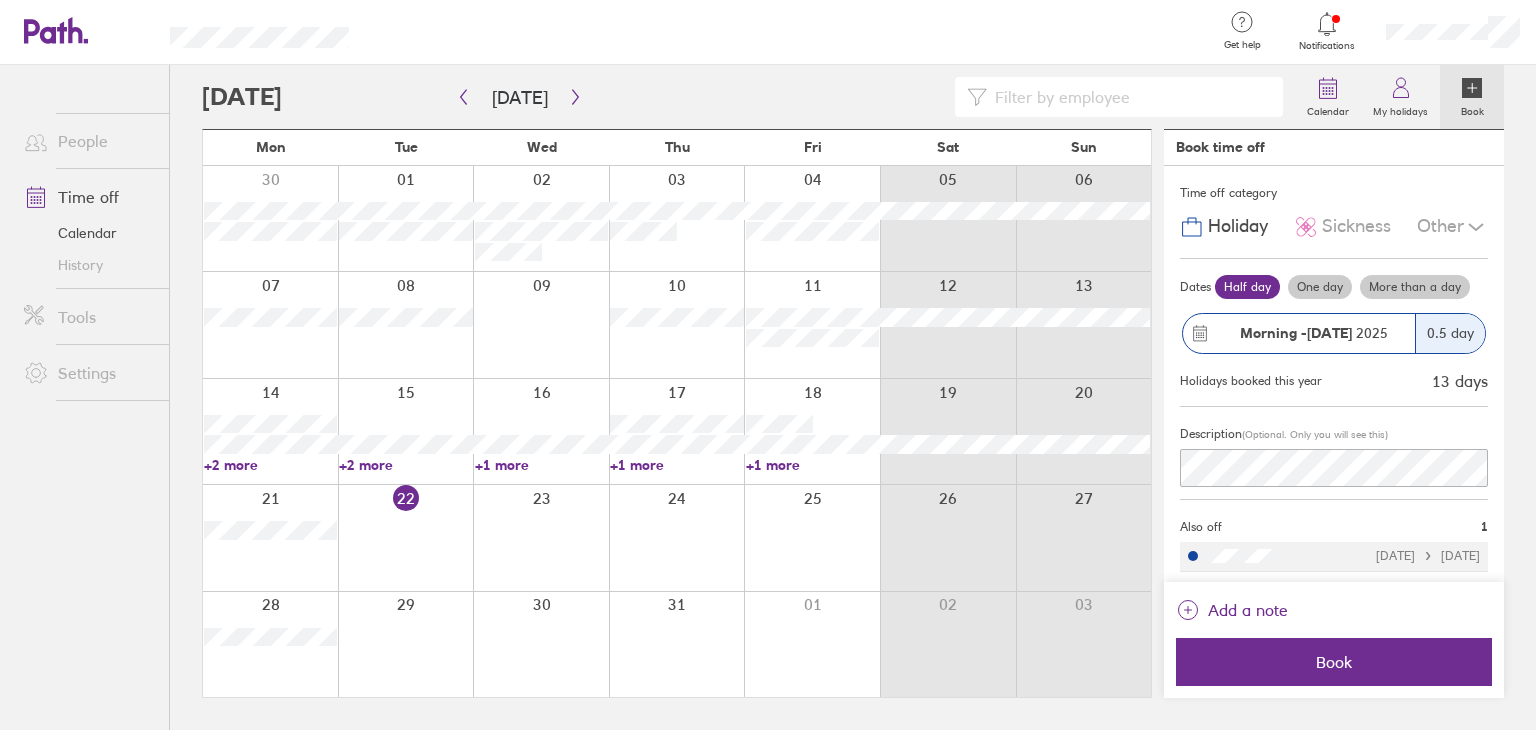 click on "0.5 day" at bounding box center (1450, 333) 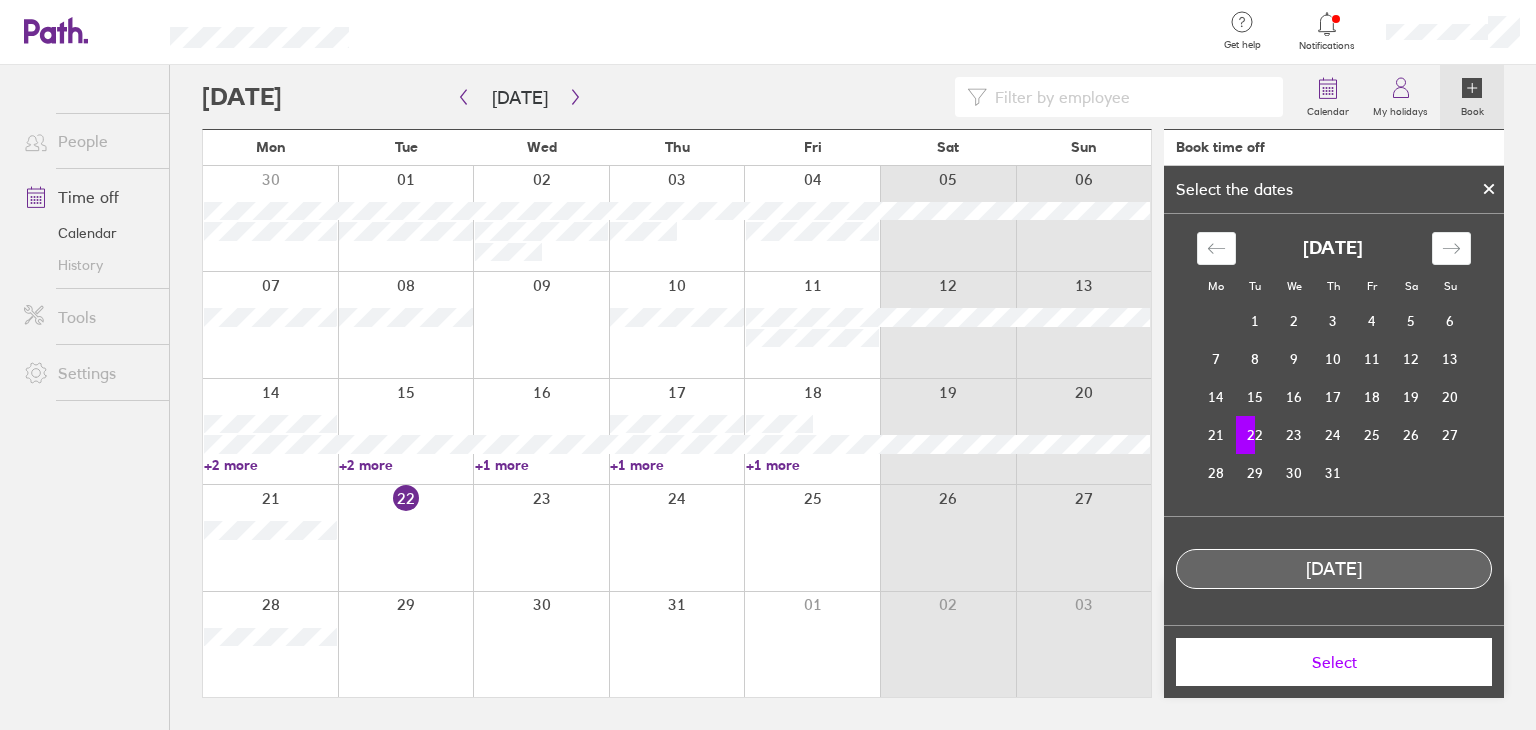 click on "22" at bounding box center (1255, 435) 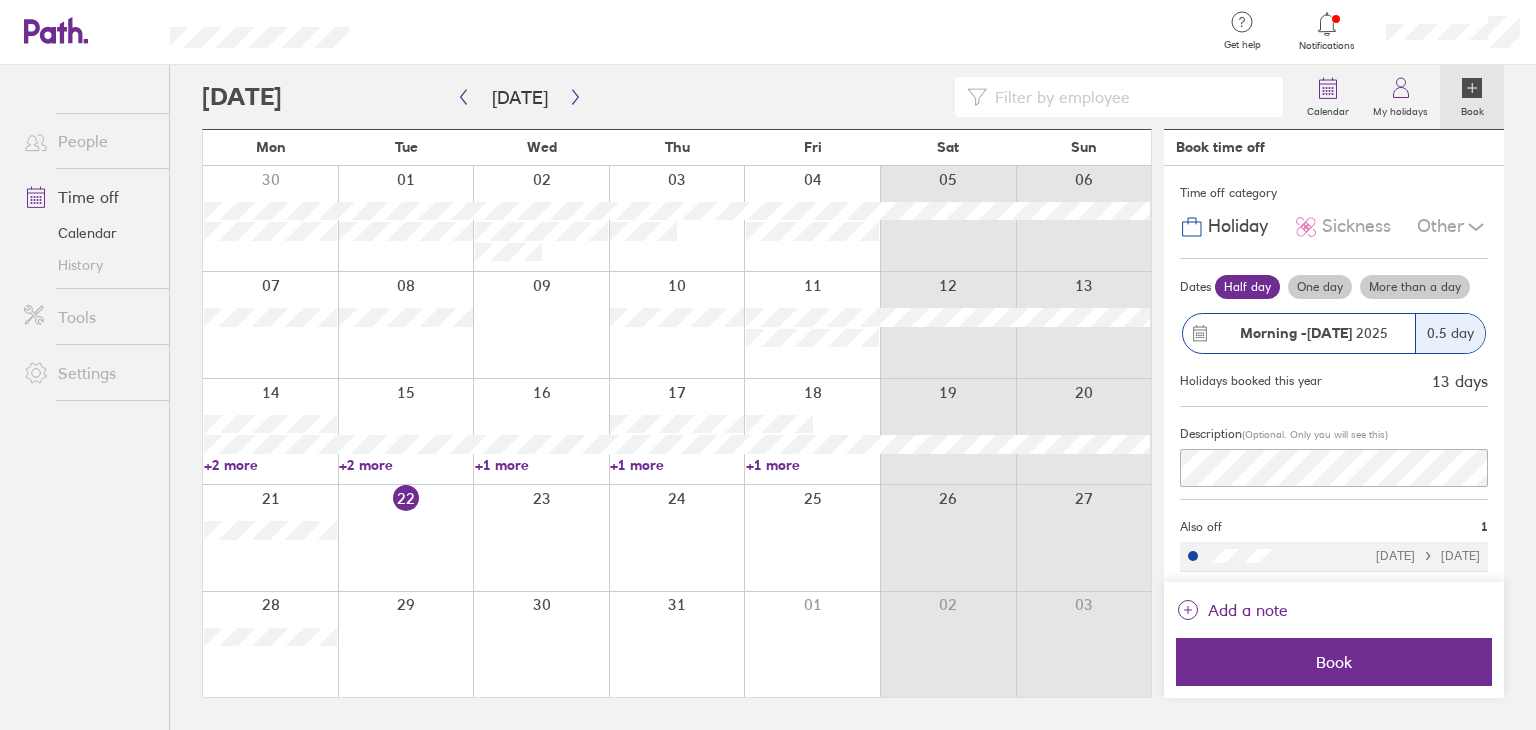 click on "Morning -" at bounding box center (1273, 333) 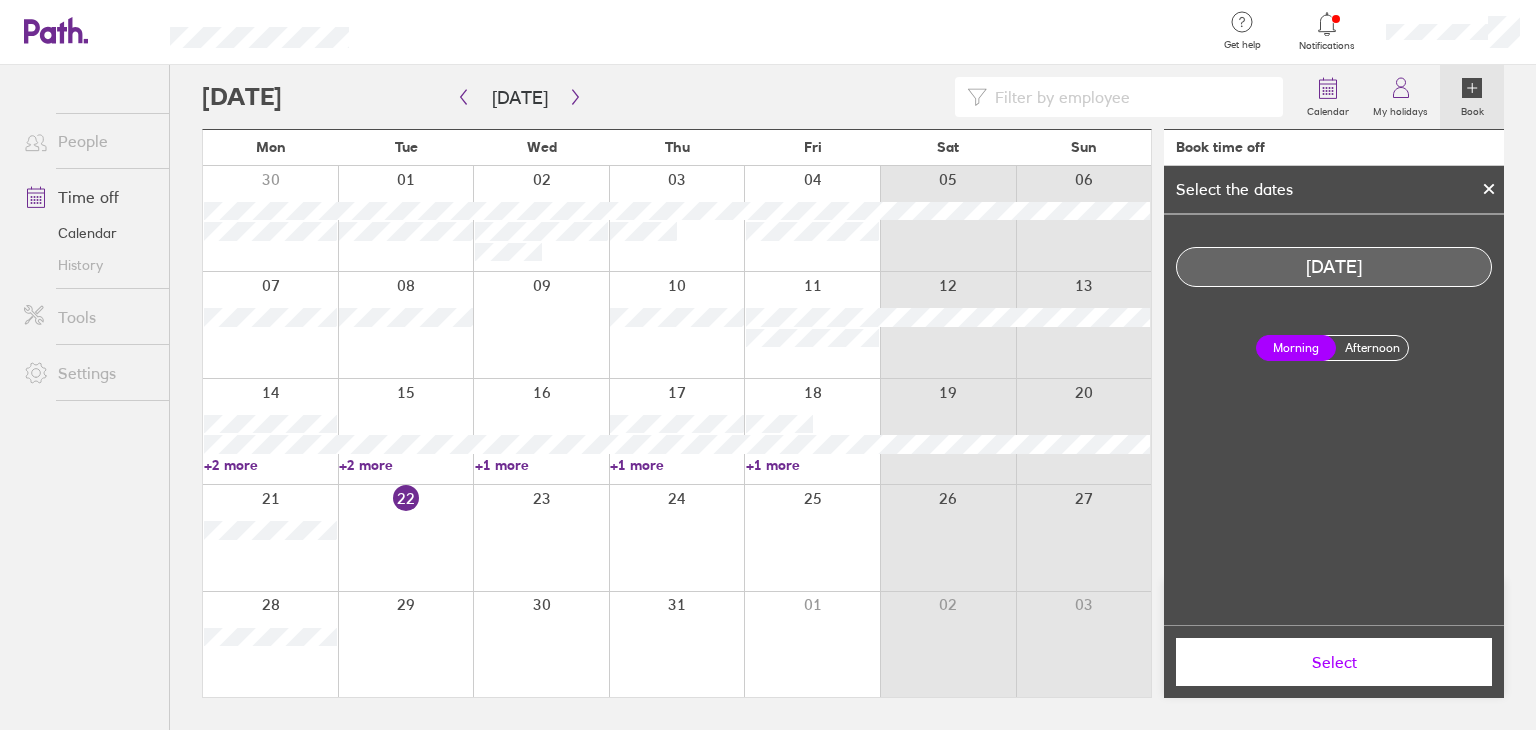 click on "2" at bounding box center [1294, 321] 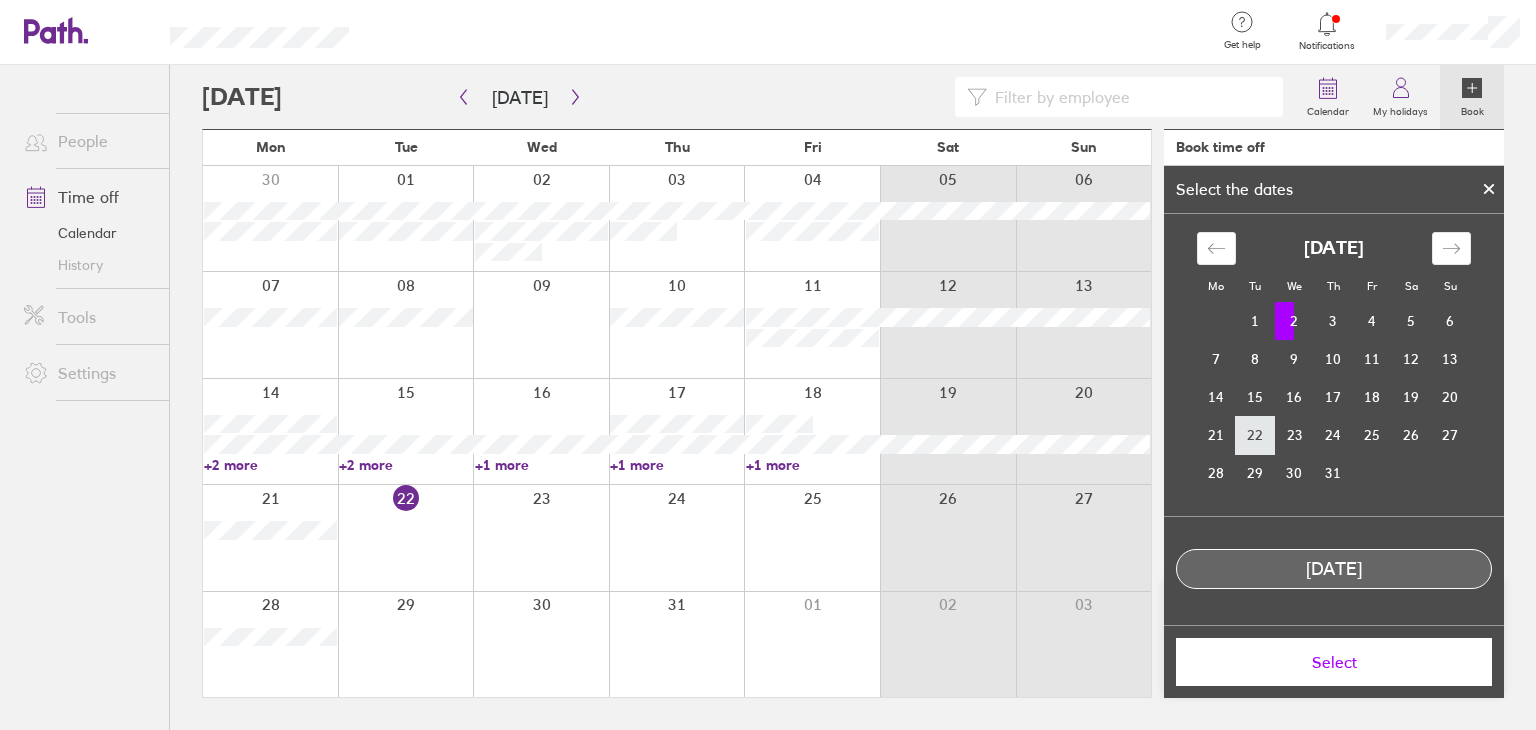 click on "22" at bounding box center [1255, 435] 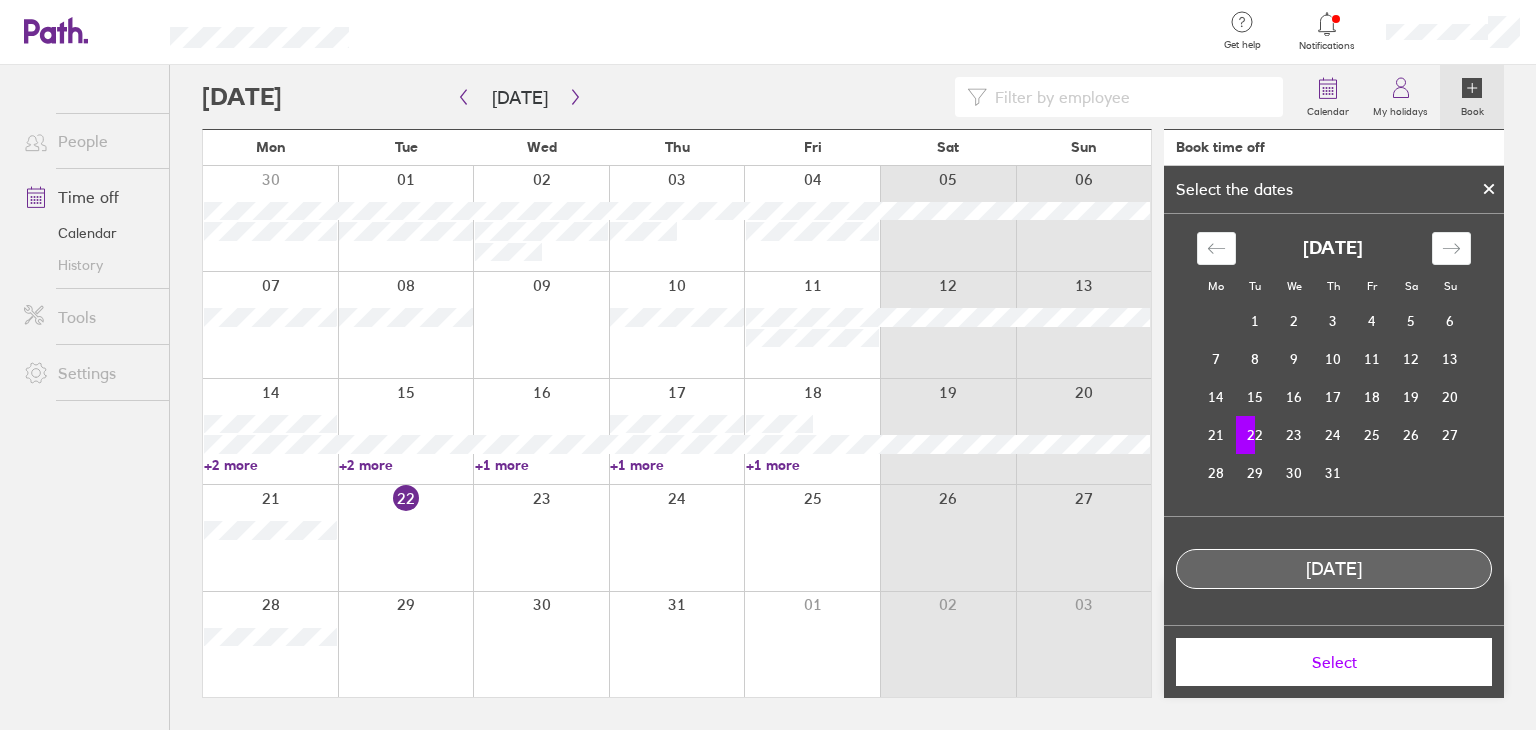 click on "22" at bounding box center (1255, 435) 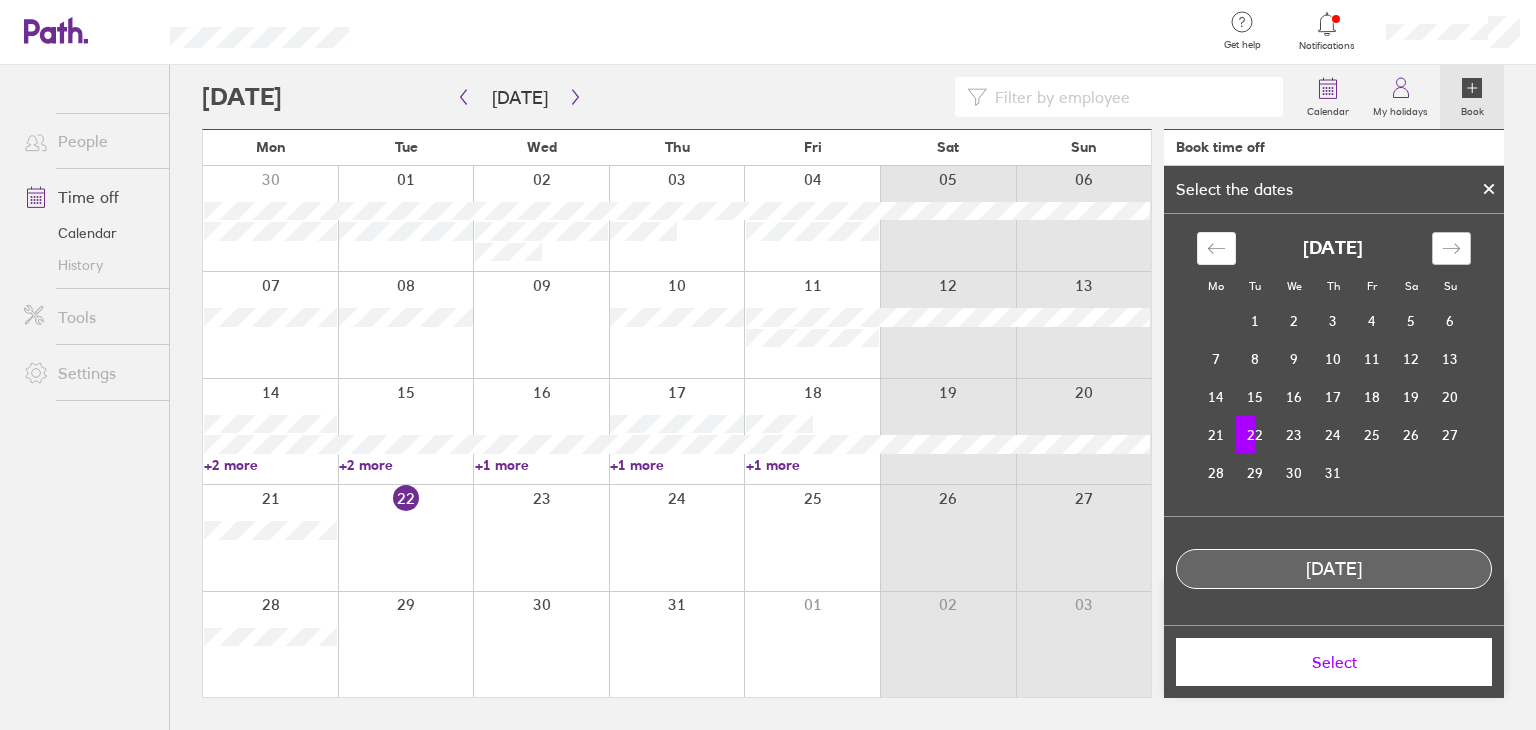 drag, startPoint x: 1255, startPoint y: 429, endPoint x: 1451, endPoint y: 251, distance: 264.76404 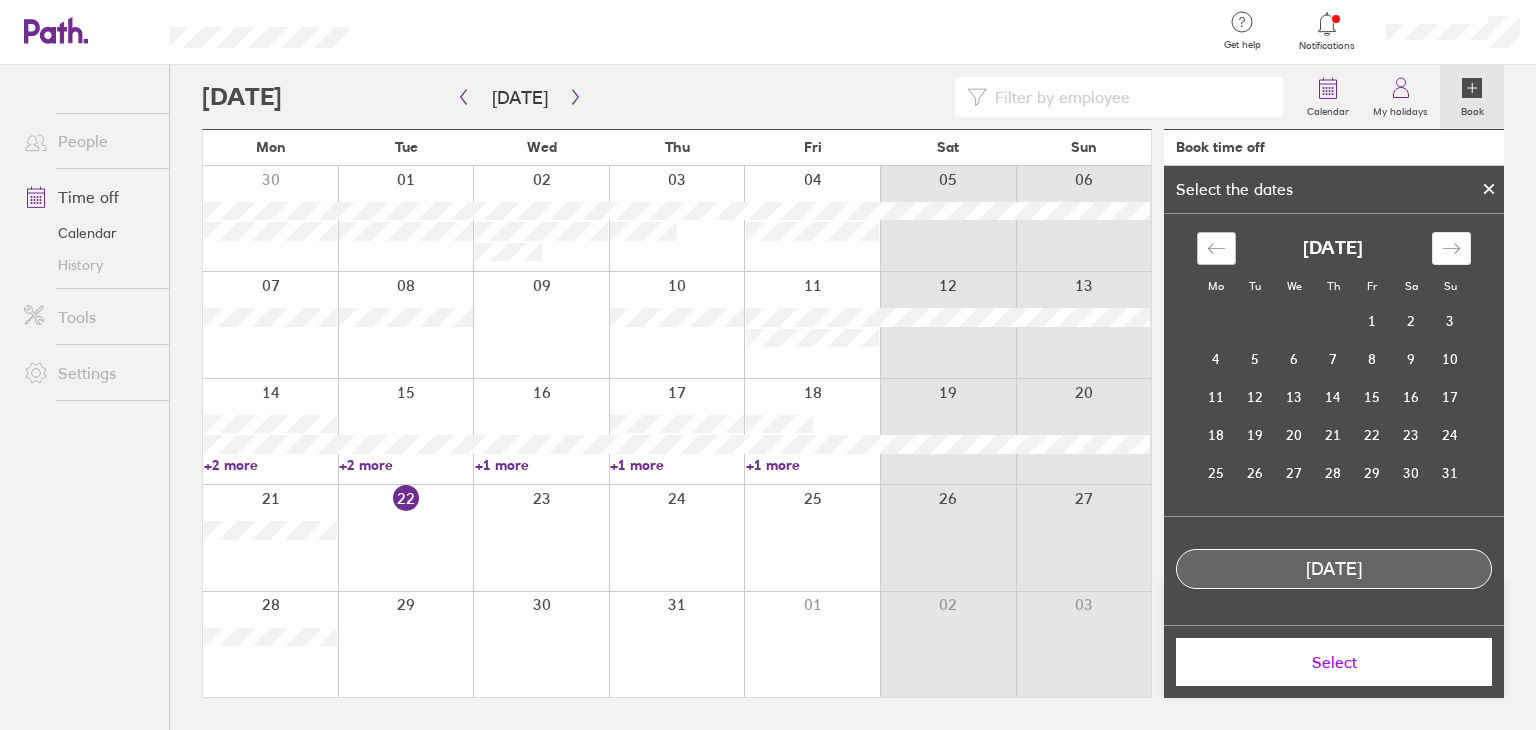 click at bounding box center [1216, 248] 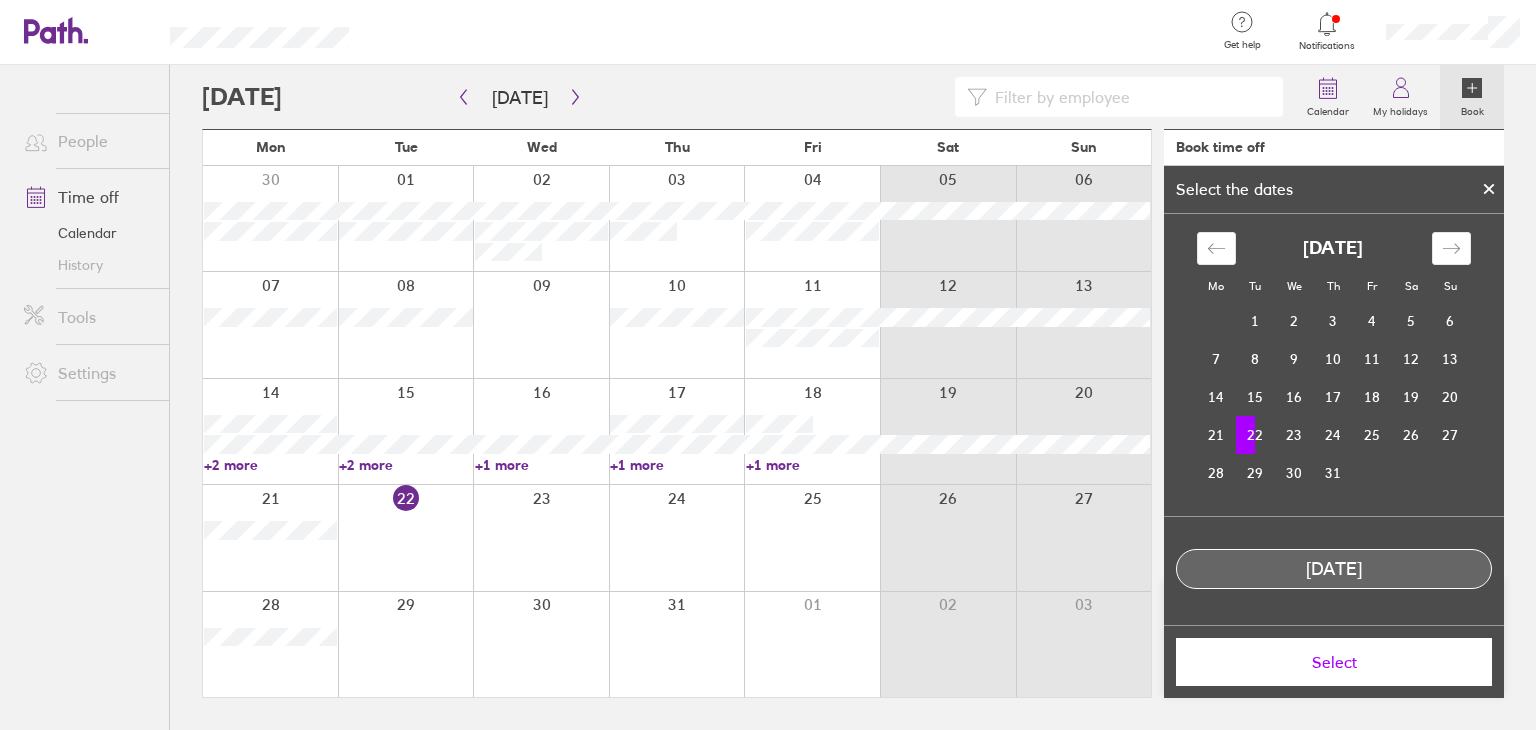 click on "22" at bounding box center [1255, 435] 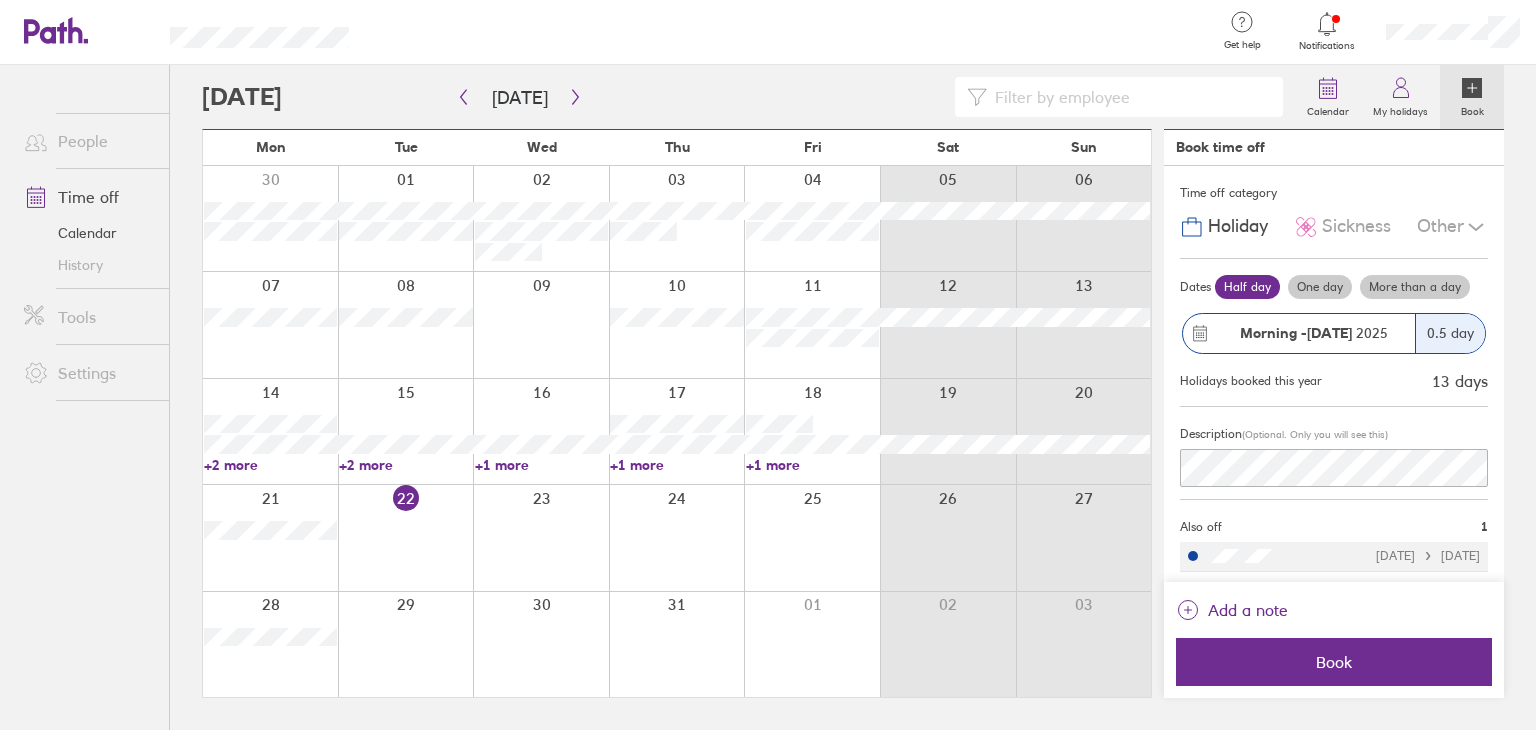click on "Half day" at bounding box center [1247, 287] 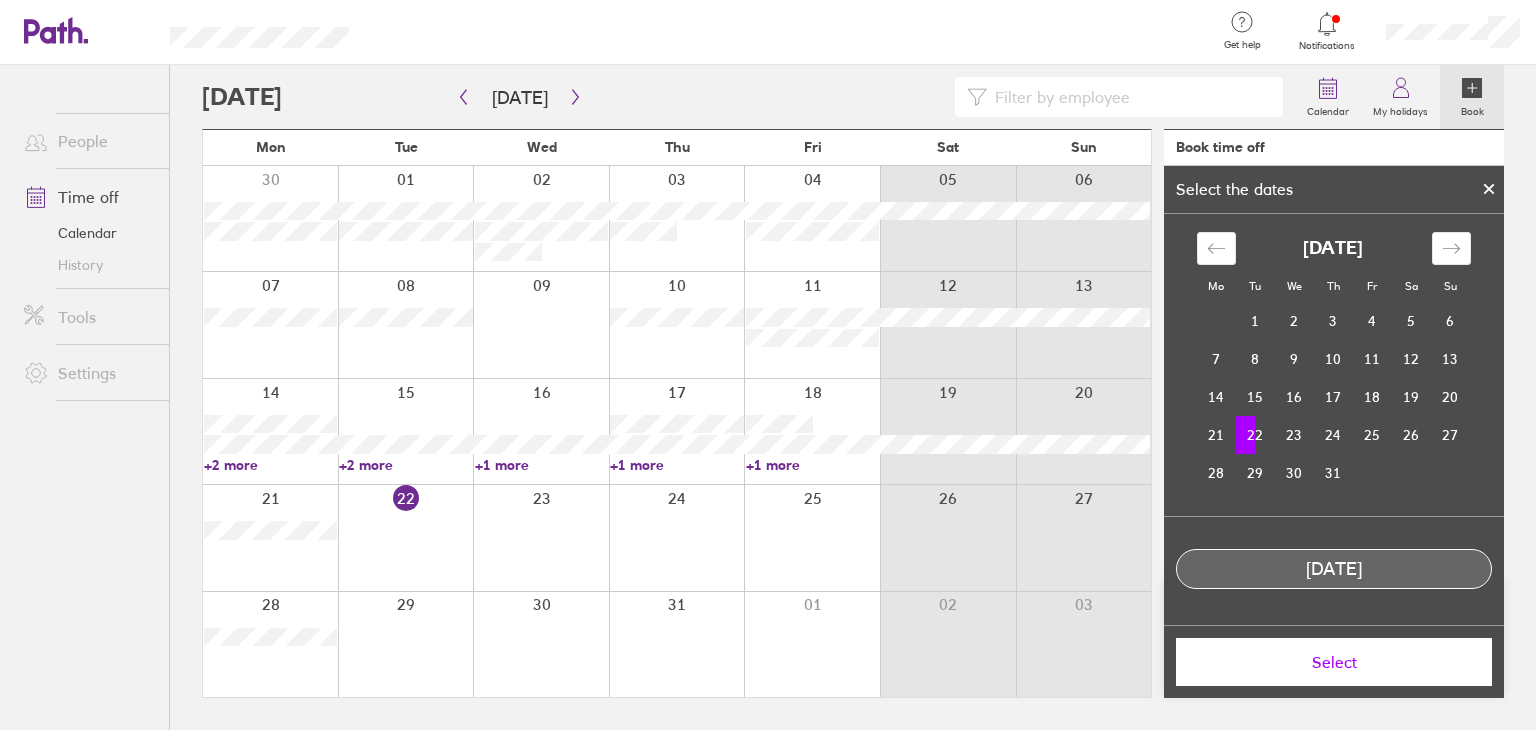 click on "22" at bounding box center (1255, 435) 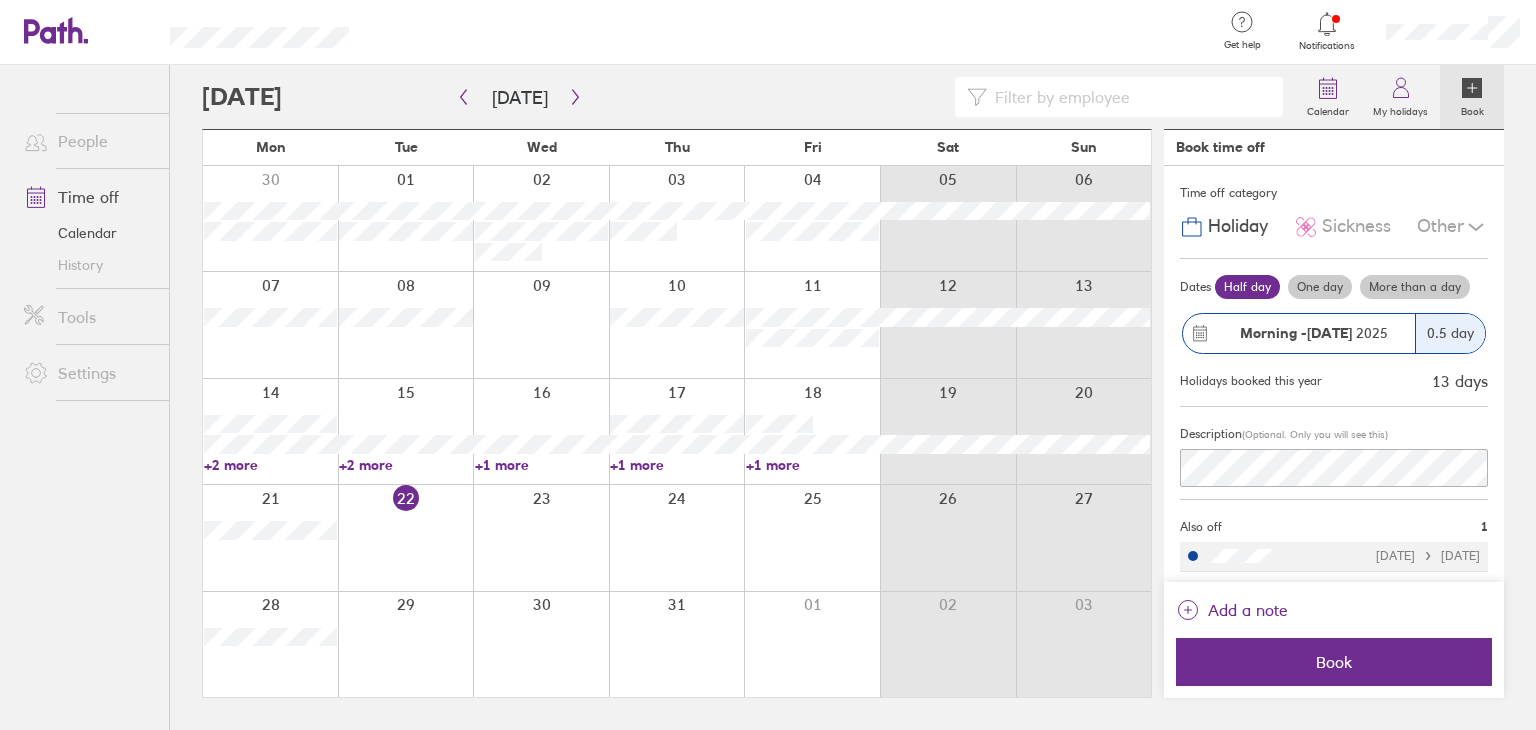 click on "Half day One day More than a day" at bounding box center [1349, 287] 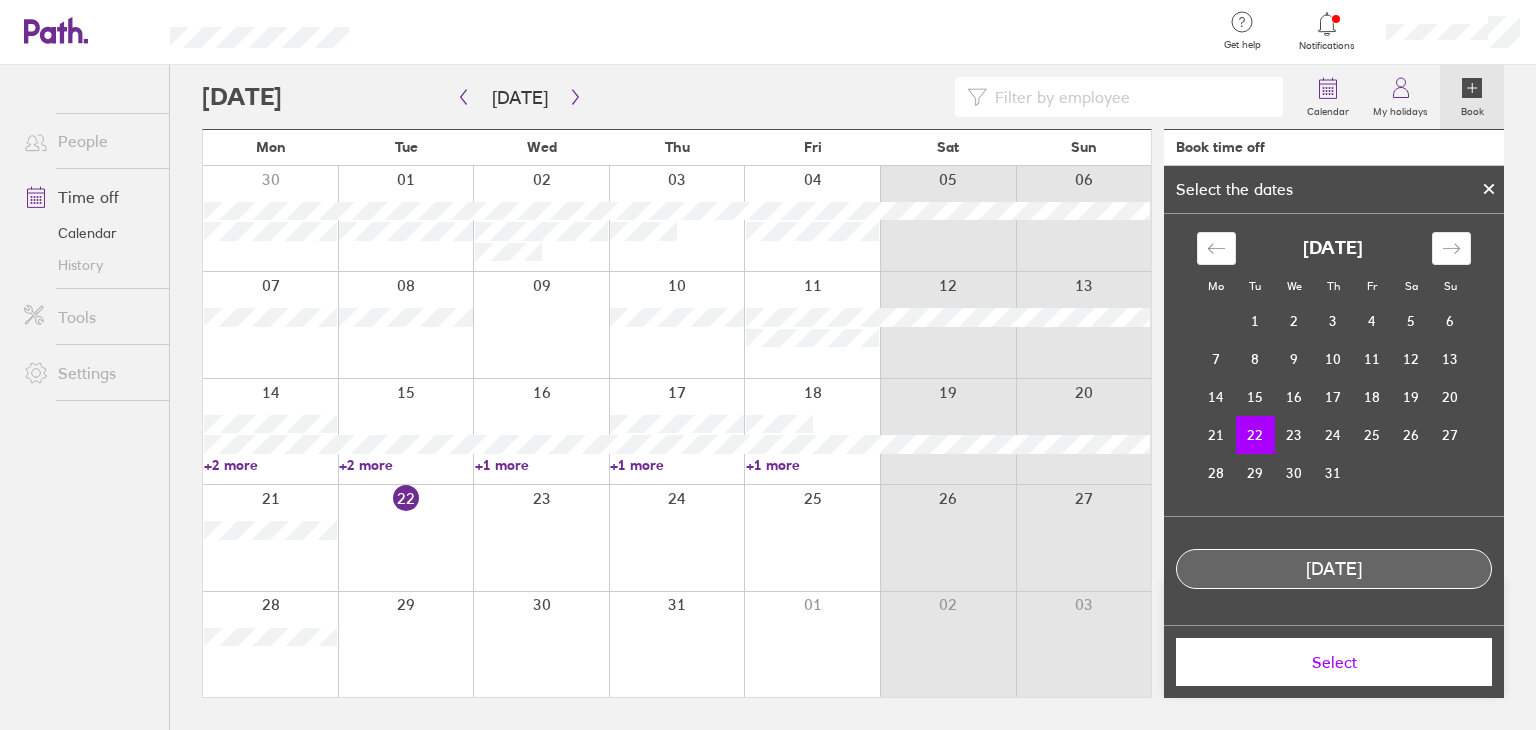 click on "22" at bounding box center (1255, 435) 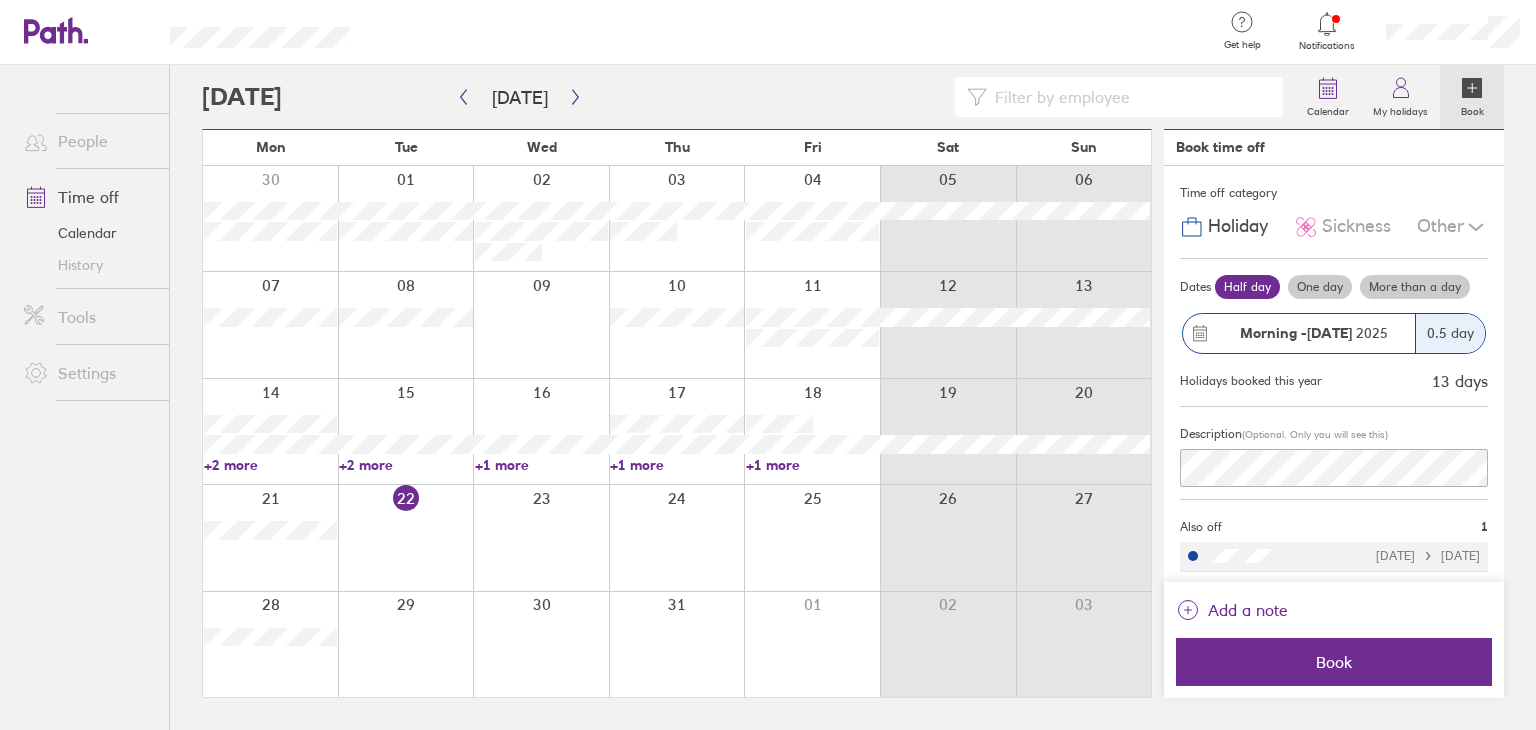 click on "Morning -  [DATE]" at bounding box center [1314, 333] 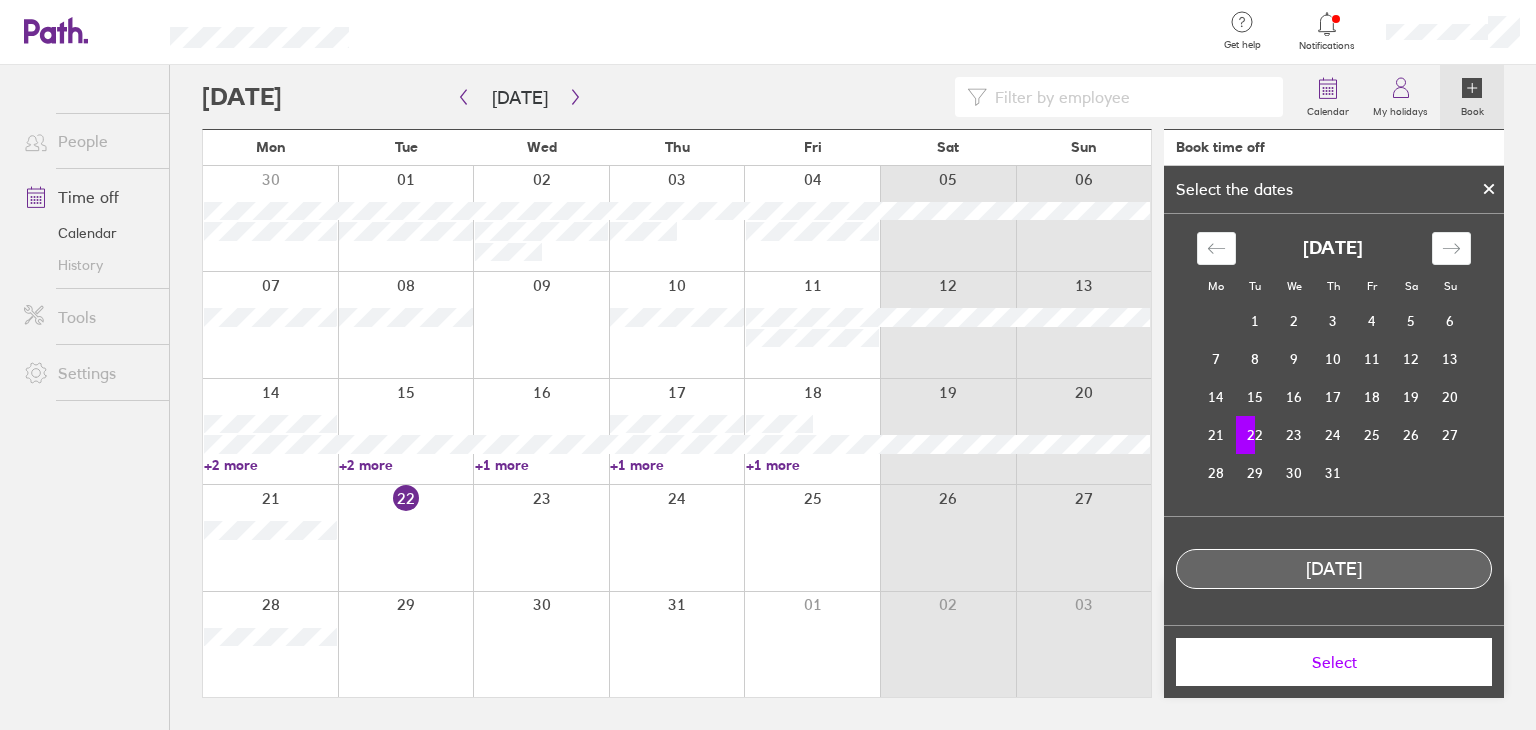 click on "22" at bounding box center (1255, 435) 